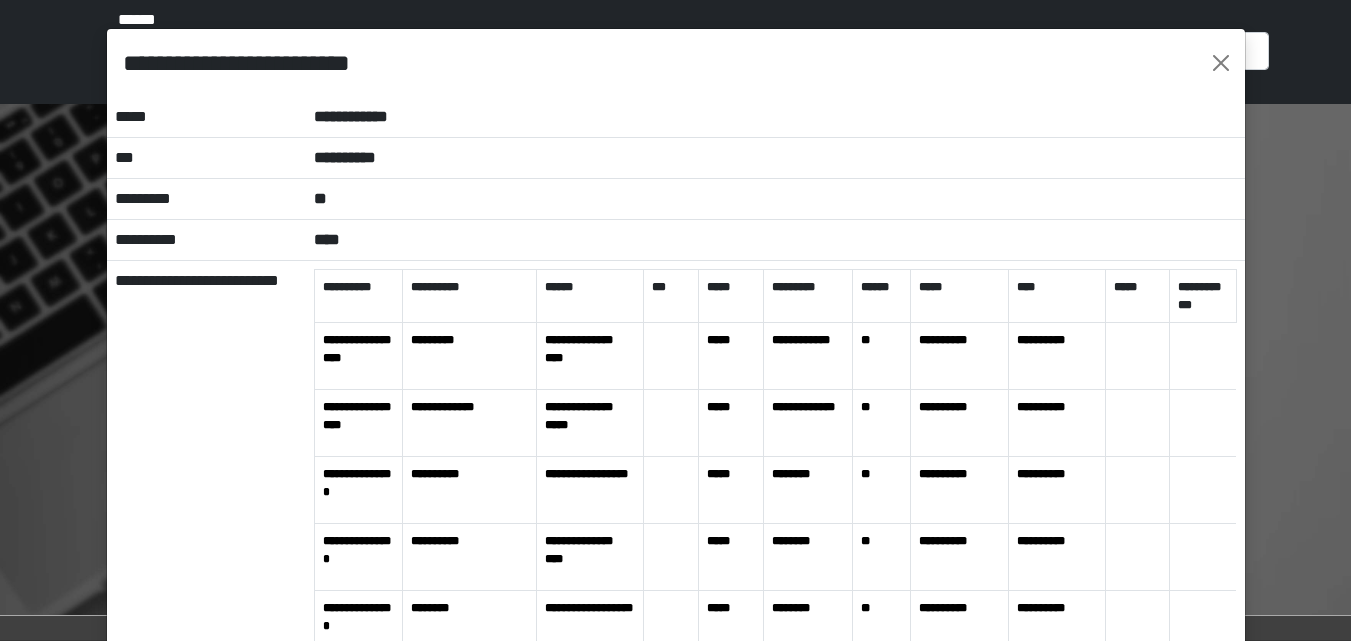 scroll, scrollTop: 57, scrollLeft: 0, axis: vertical 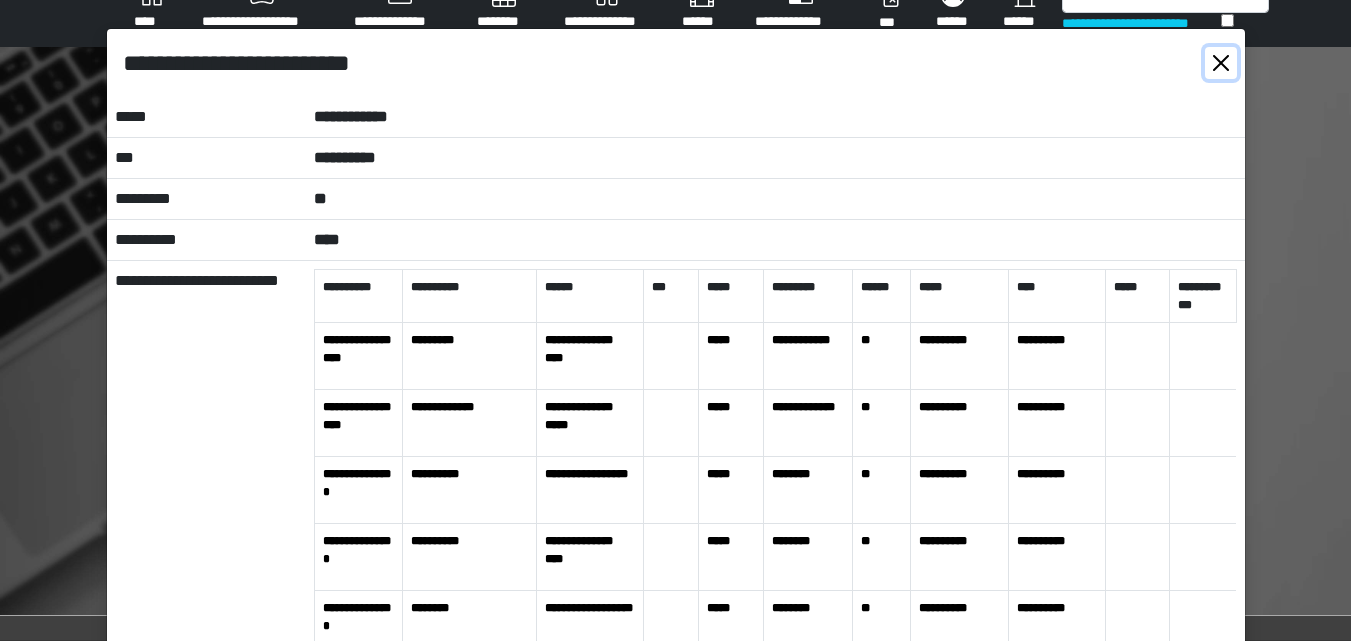 click at bounding box center (1221, 63) 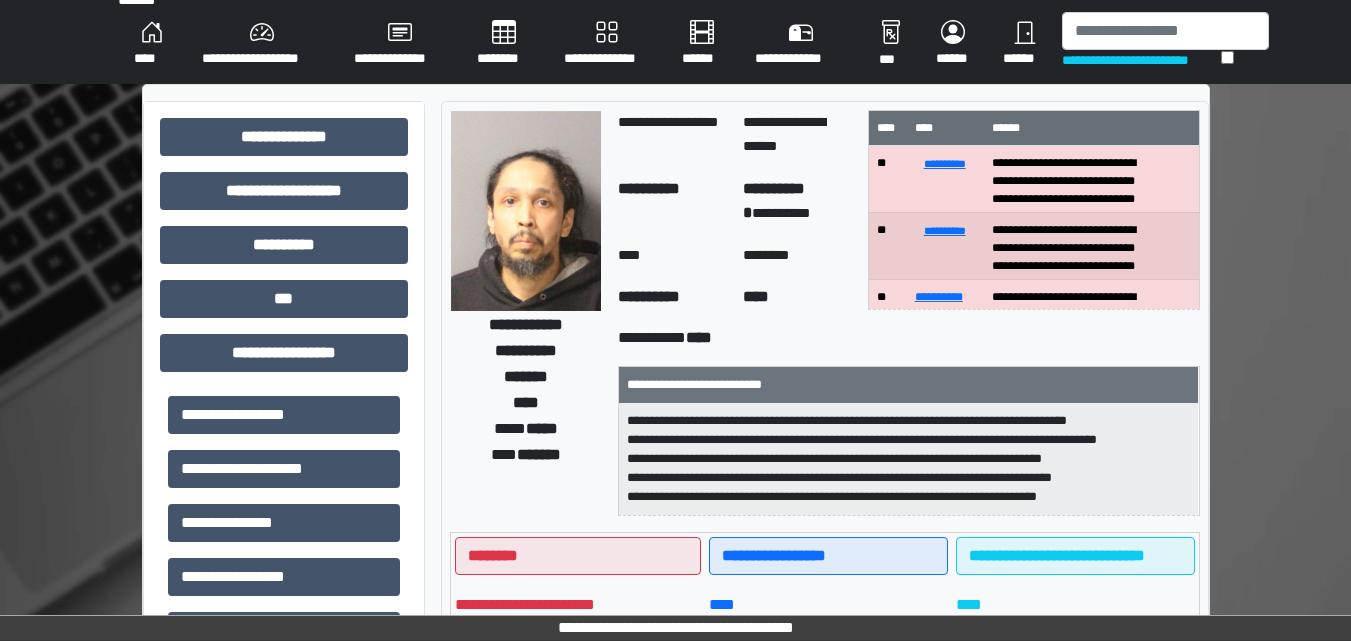 scroll, scrollTop: 0, scrollLeft: 0, axis: both 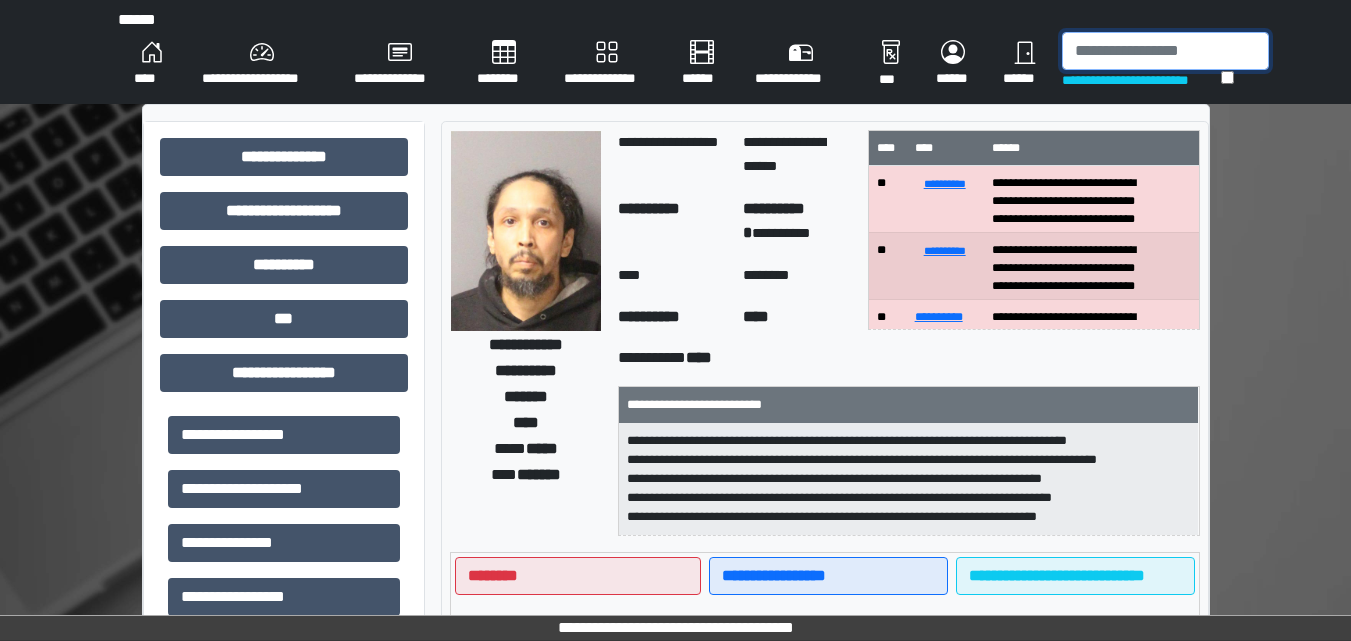 click at bounding box center [1165, 51] 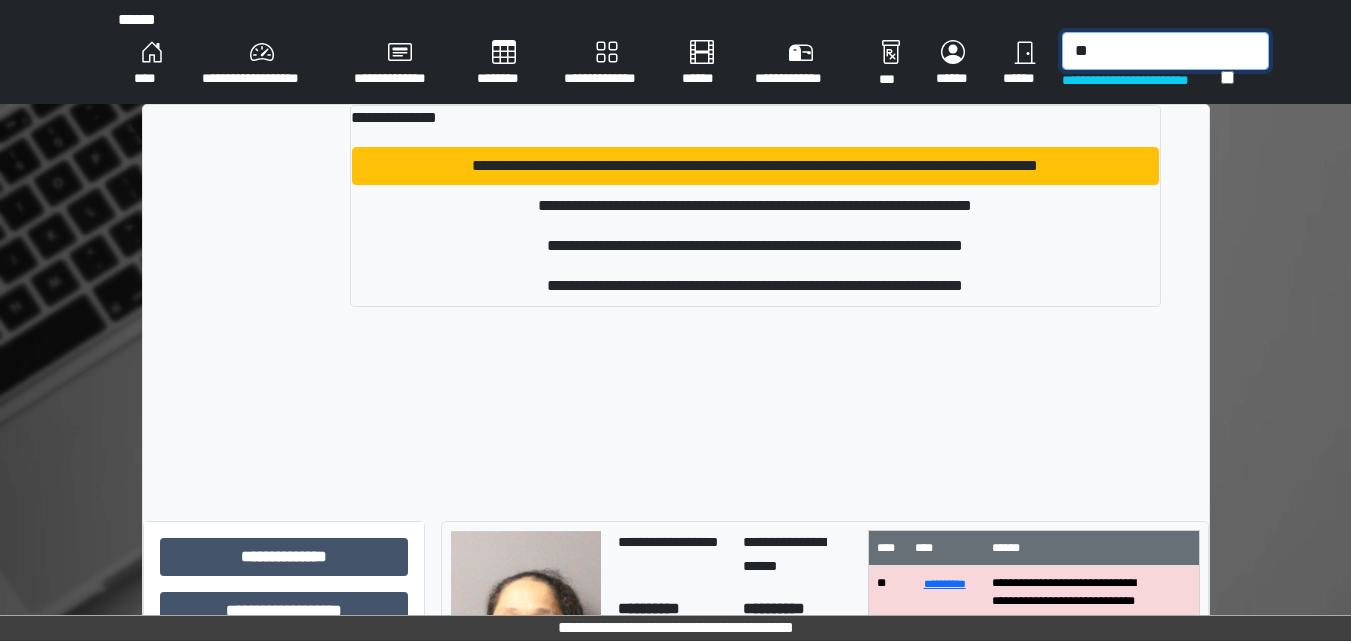 type on "*" 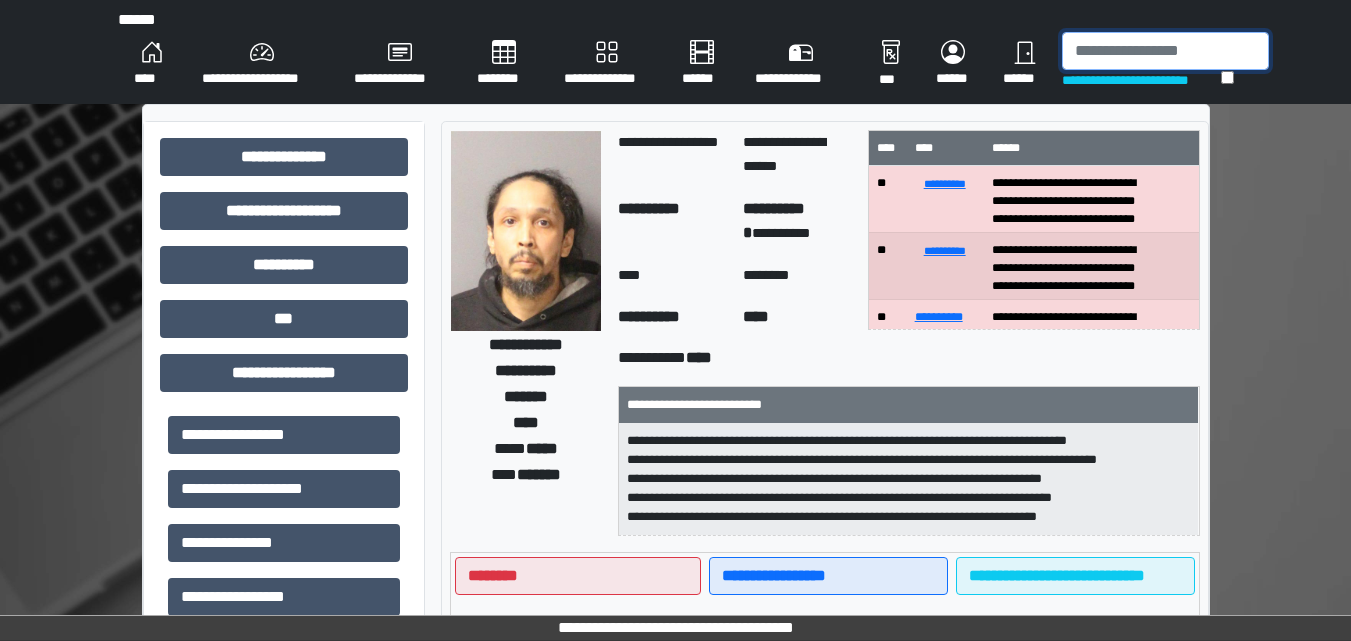 type on "*" 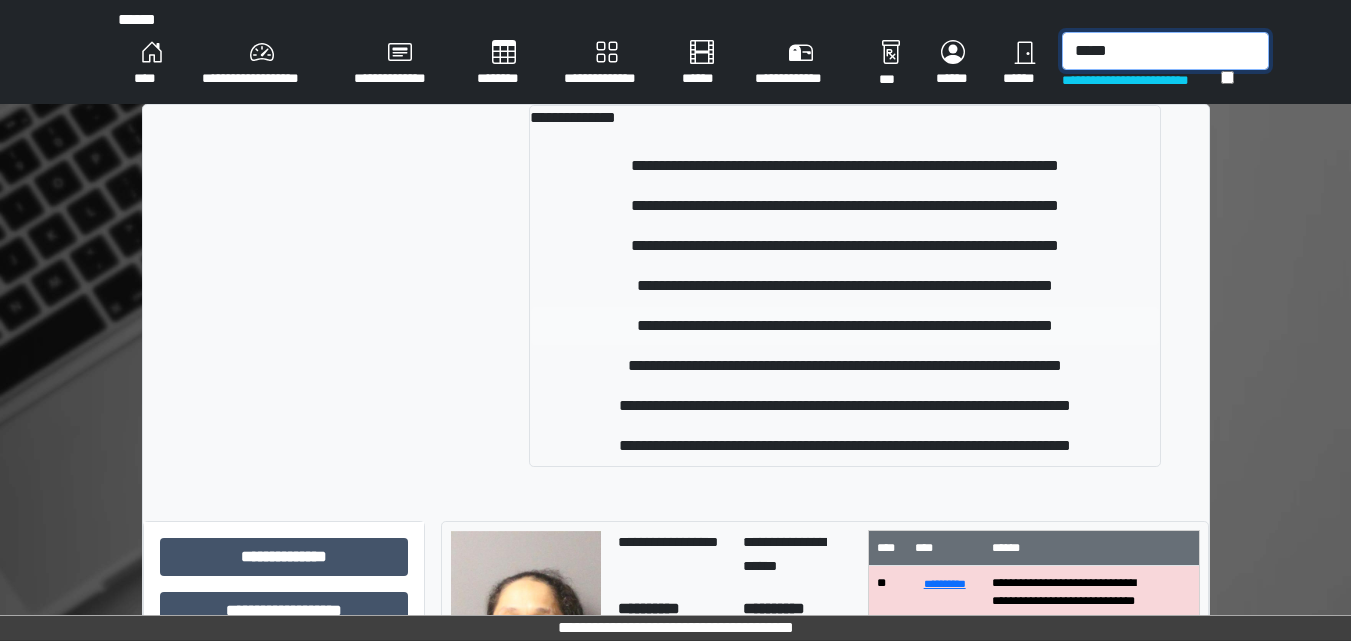 type on "*****" 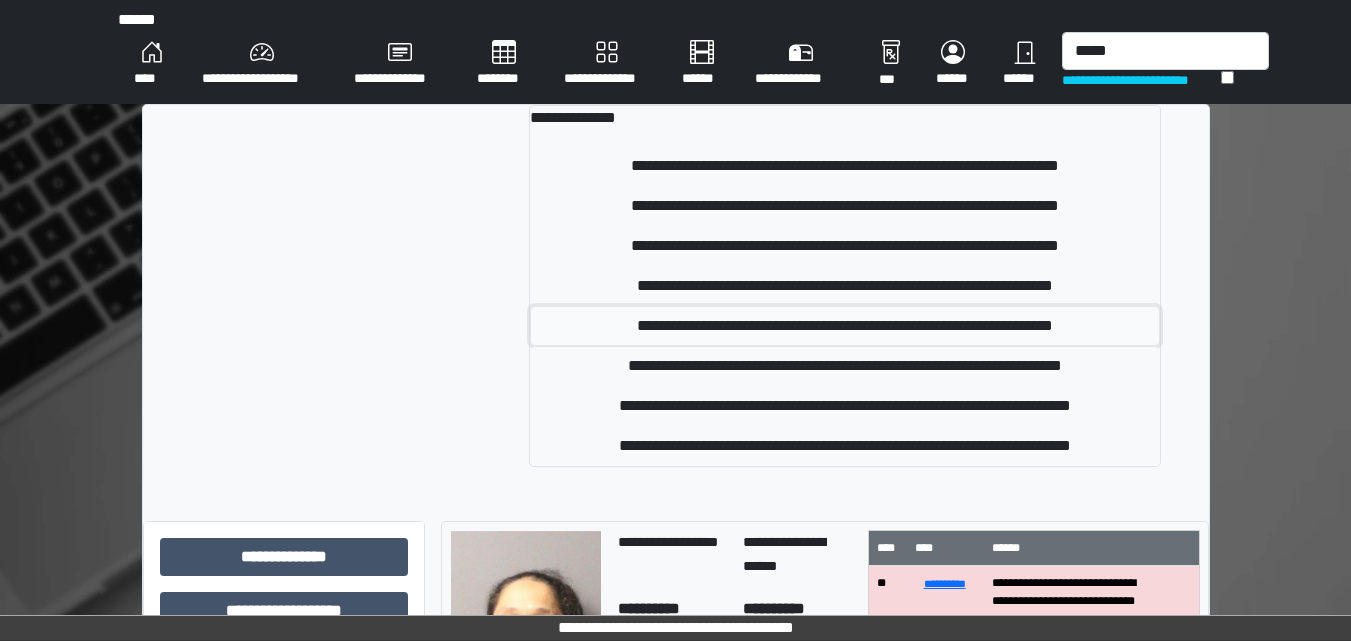 click on "**********" at bounding box center [845, 326] 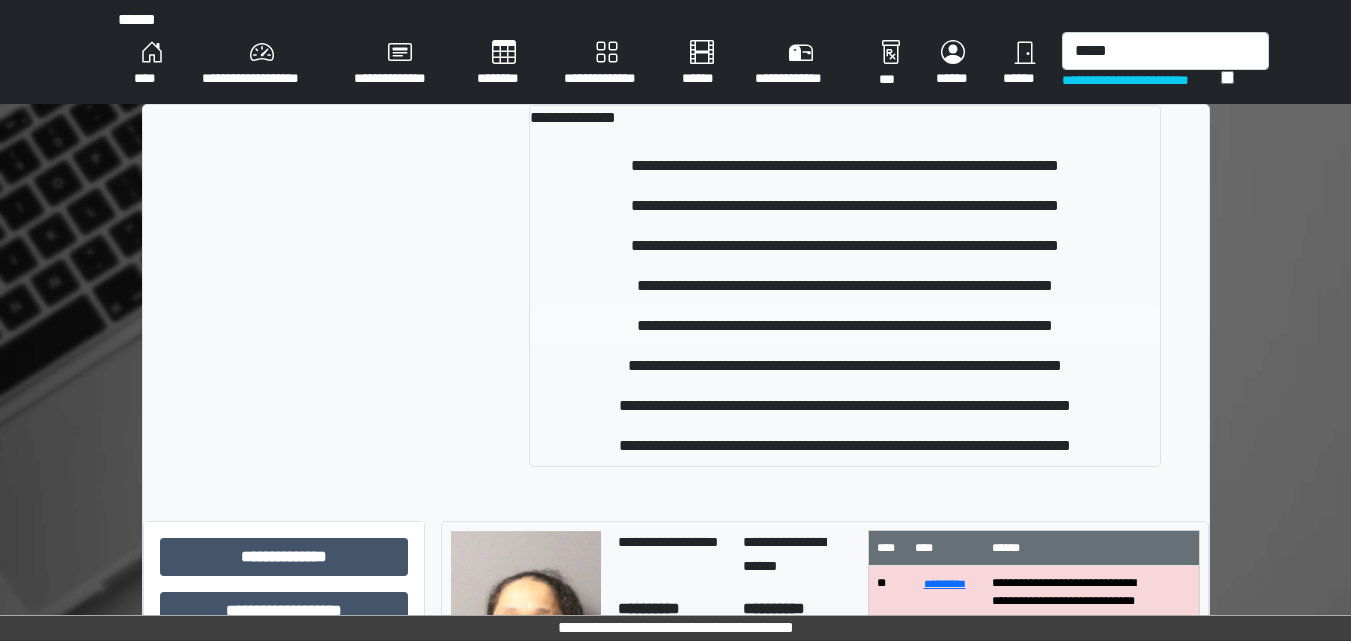 type 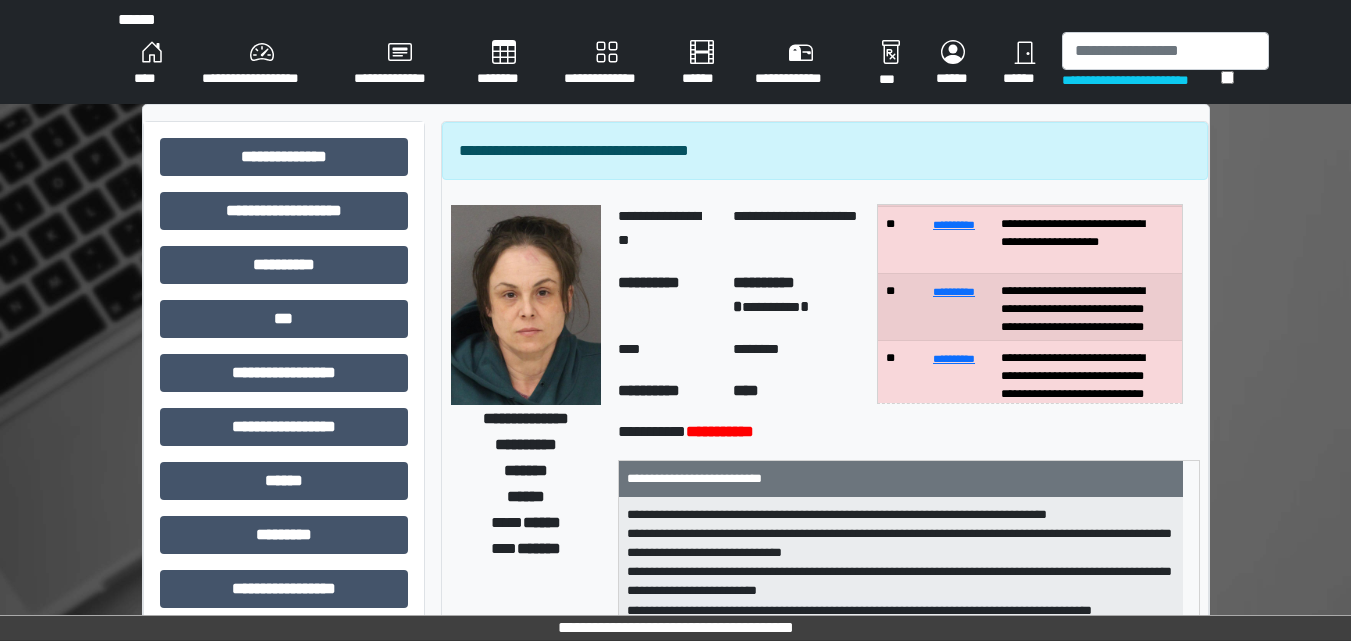 scroll, scrollTop: 200, scrollLeft: 0, axis: vertical 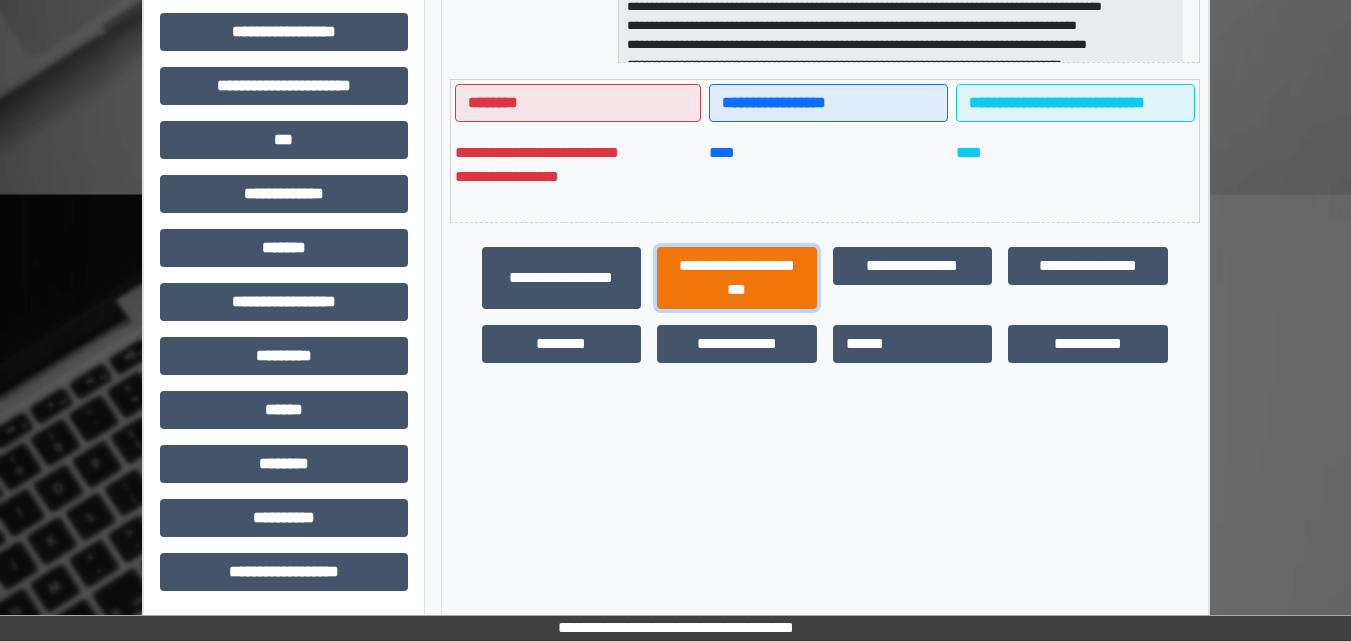 click on "**********" at bounding box center (737, 278) 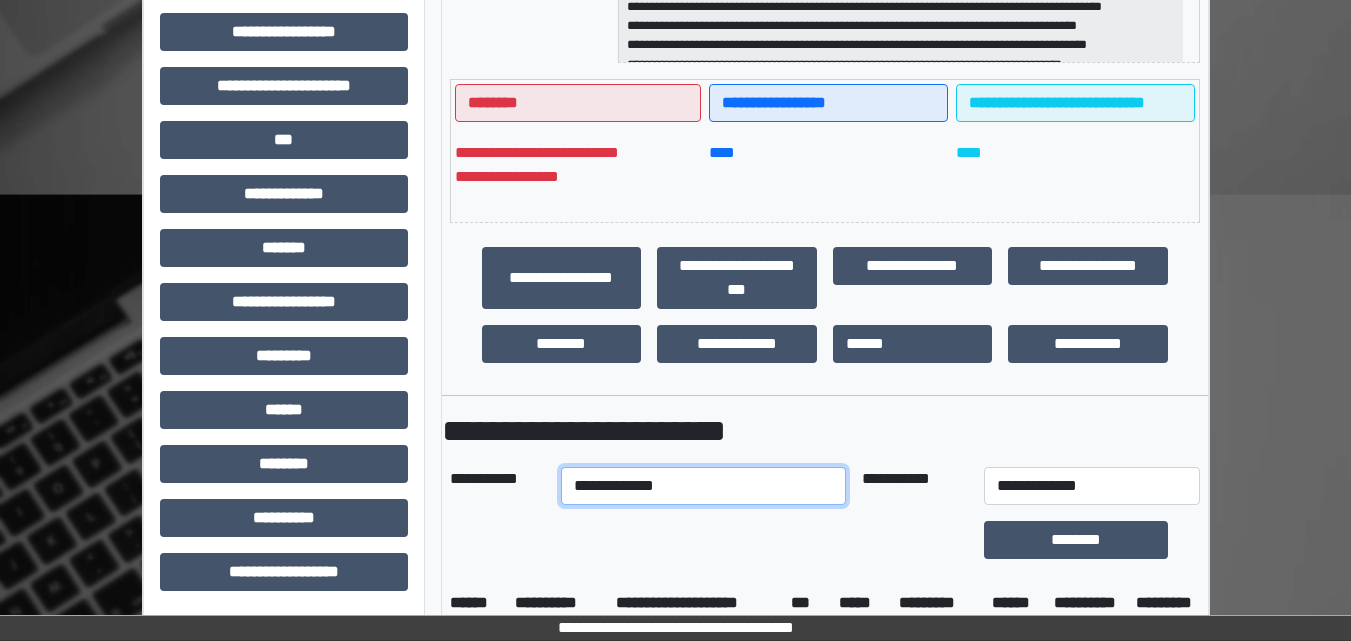 click on "**********" at bounding box center (703, 486) 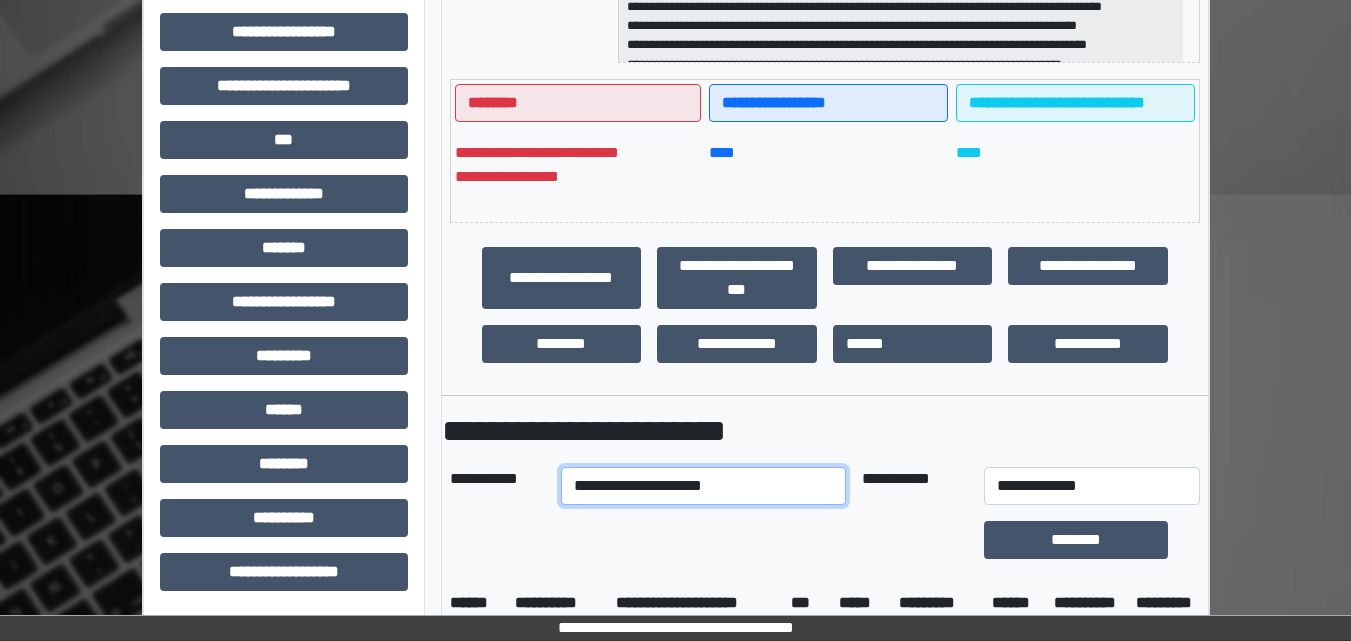 click on "**********" at bounding box center [703, 486] 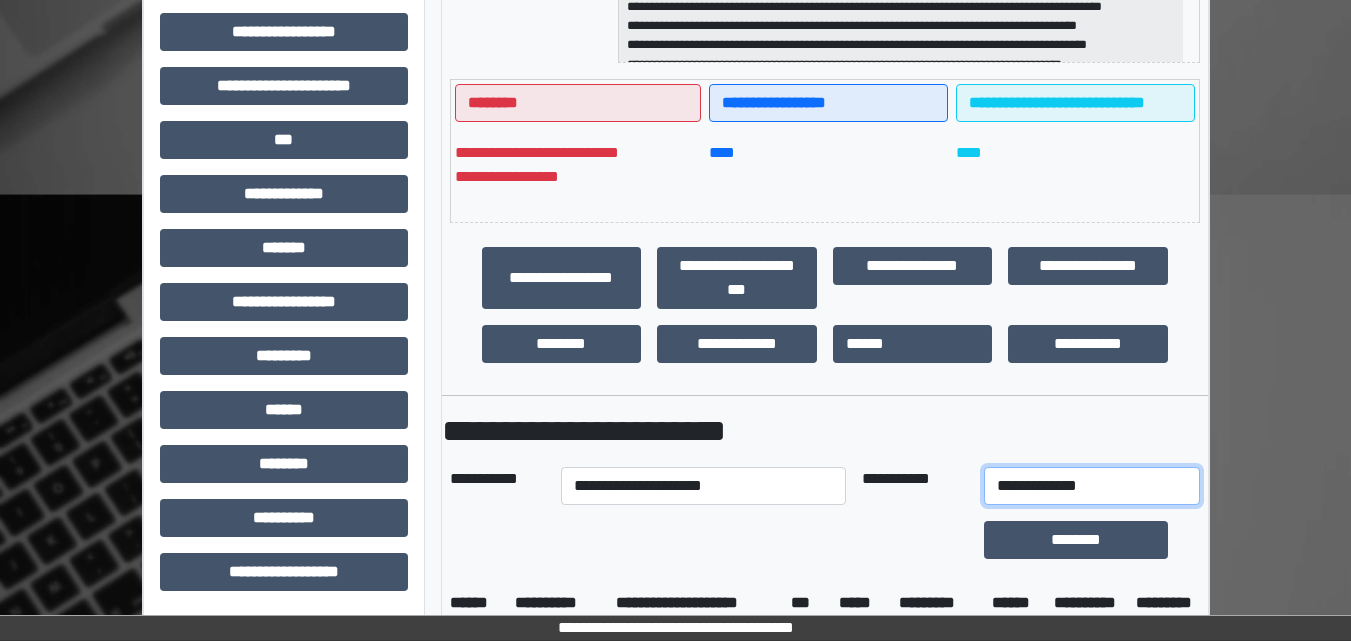 click on "**********" at bounding box center [1092, 486] 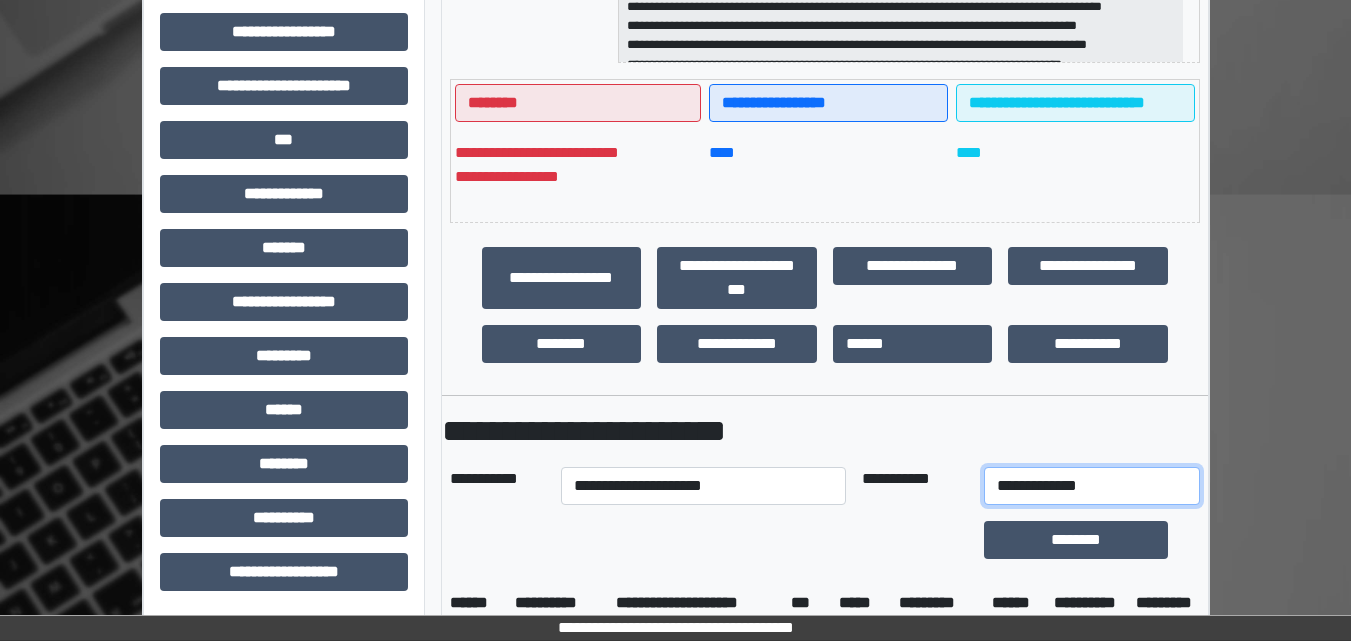 select on "*" 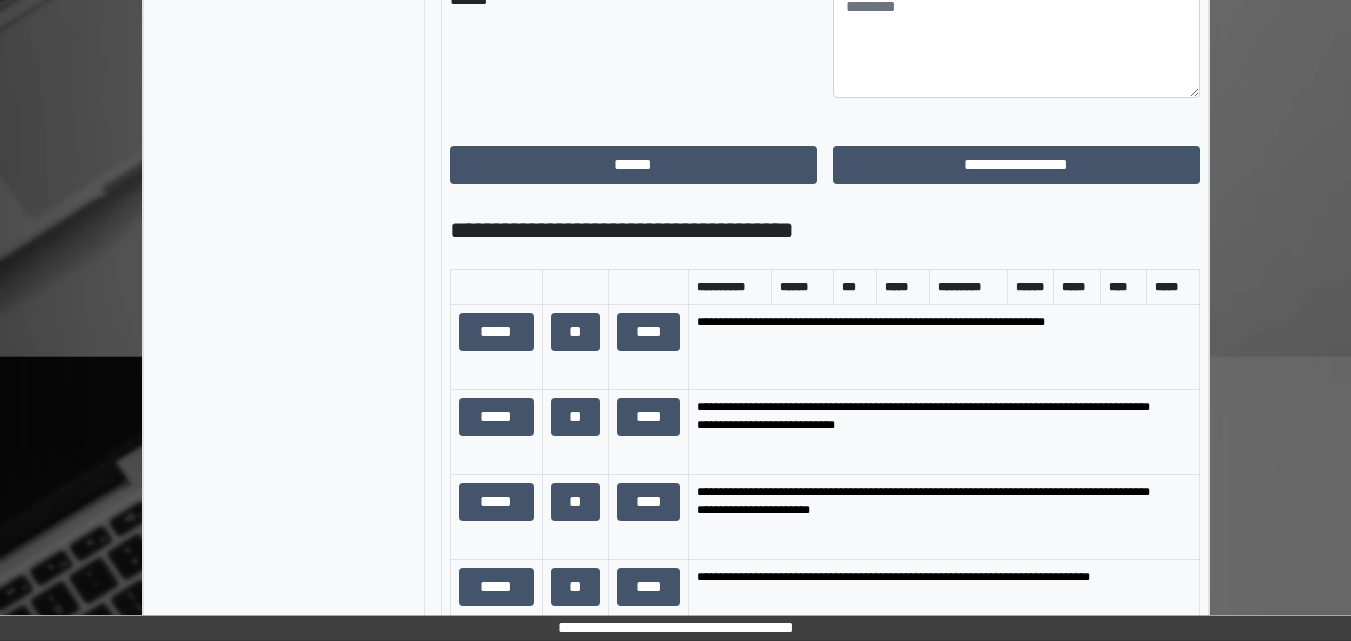 scroll, scrollTop: 1357, scrollLeft: 0, axis: vertical 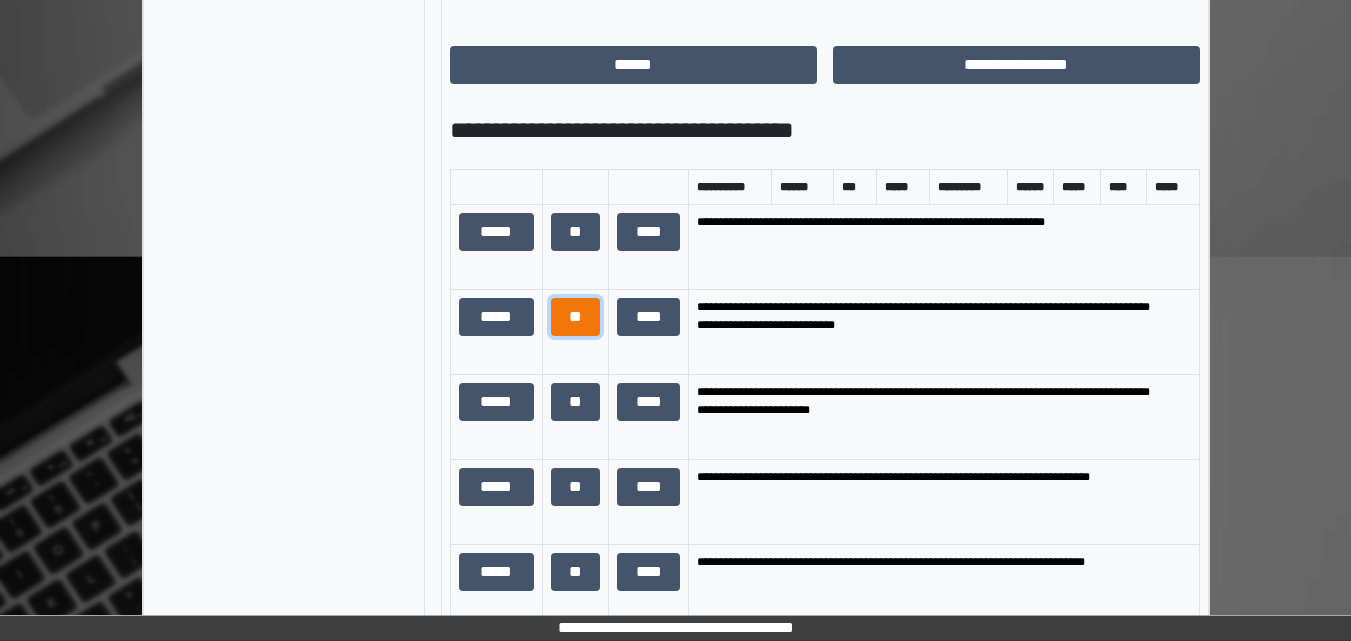 click on "**" at bounding box center [576, 317] 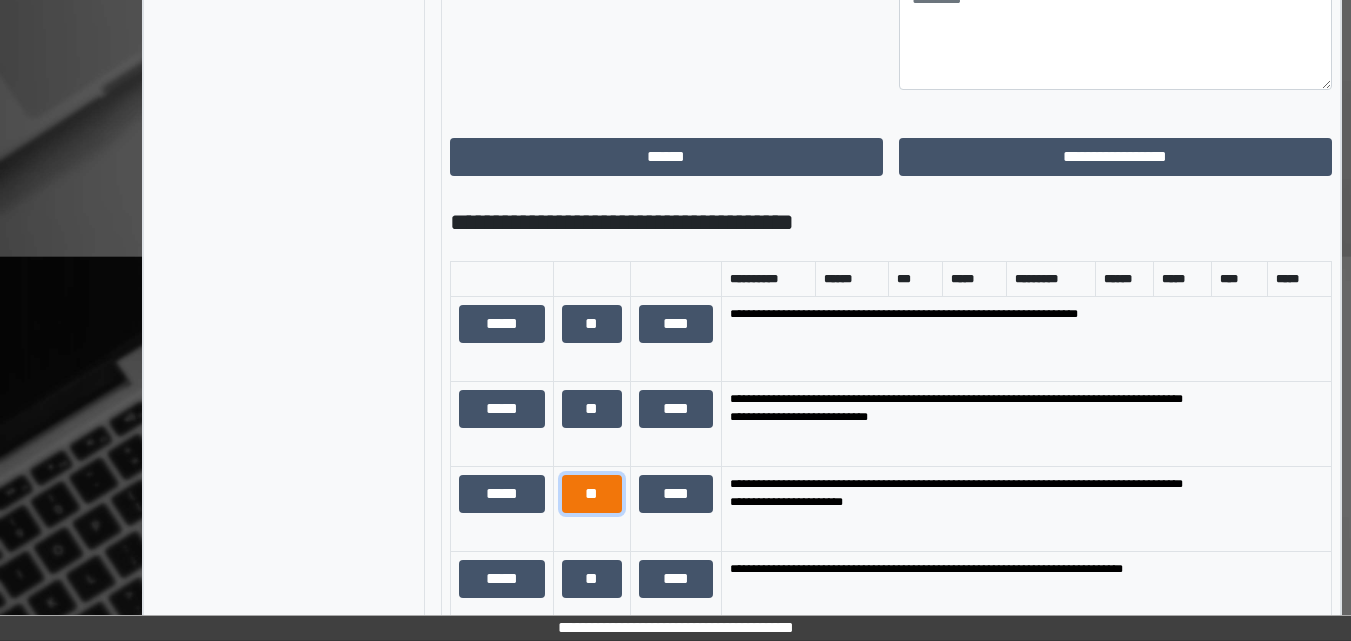 click on "**" at bounding box center [592, 494] 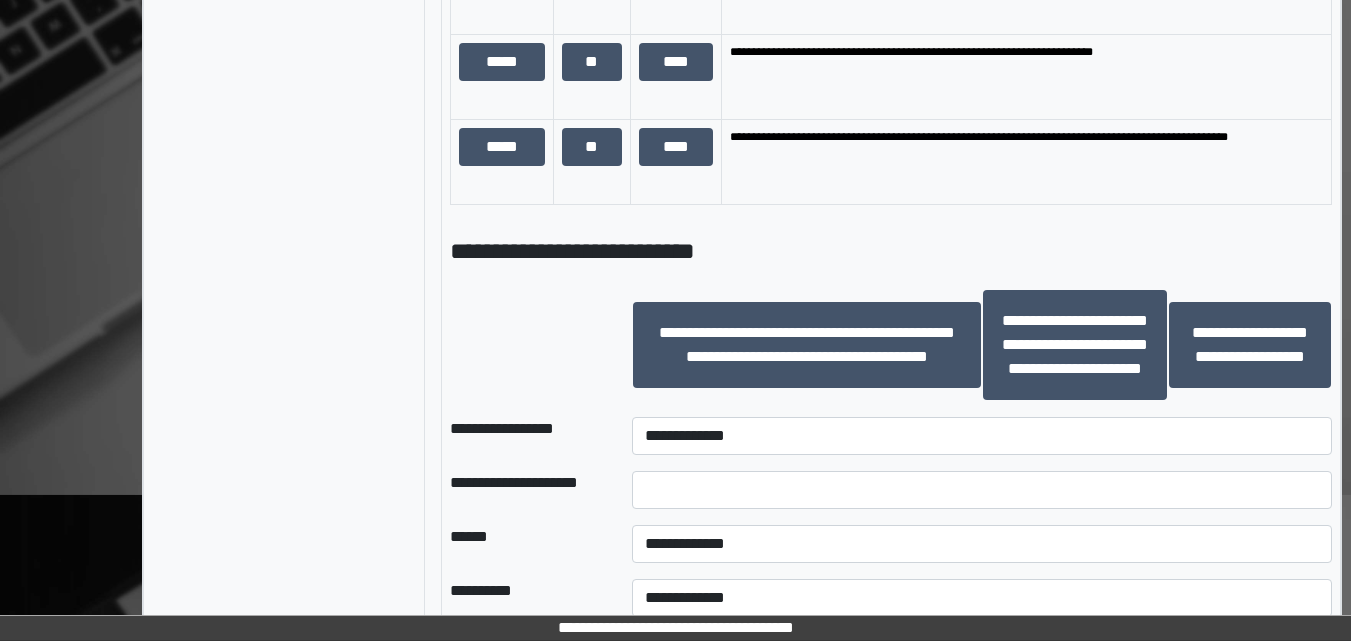 scroll, scrollTop: 2857, scrollLeft: 0, axis: vertical 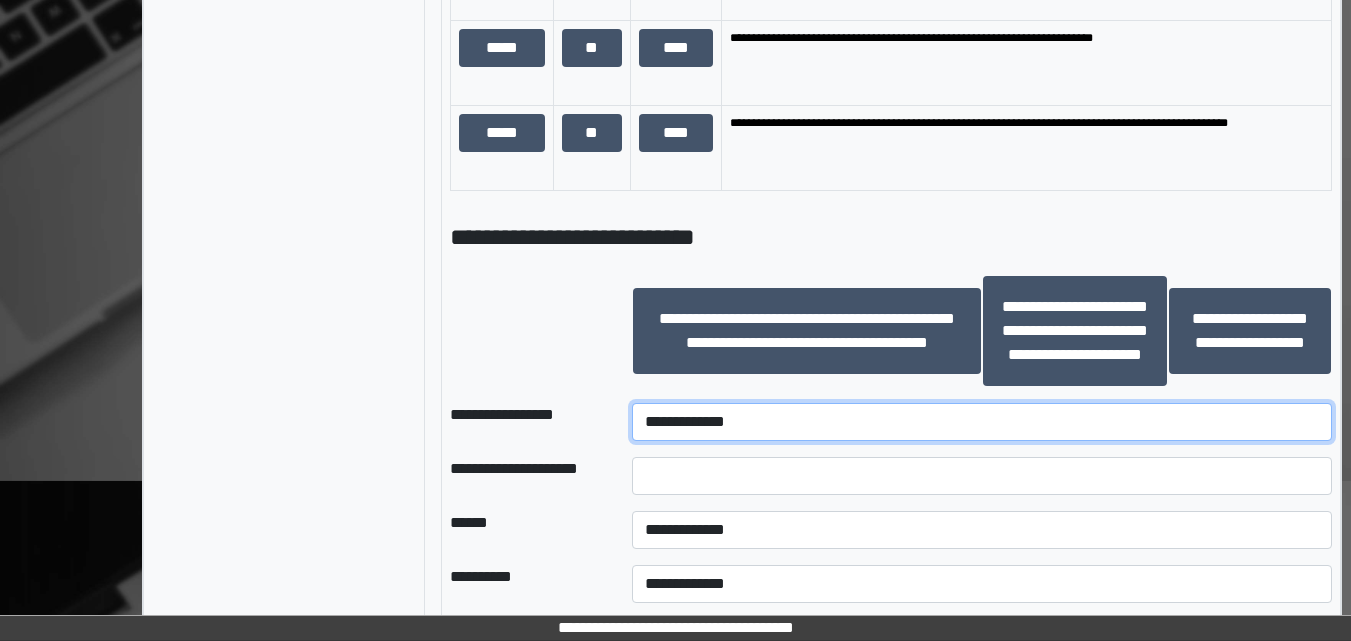 click on "**********" at bounding box center [982, 422] 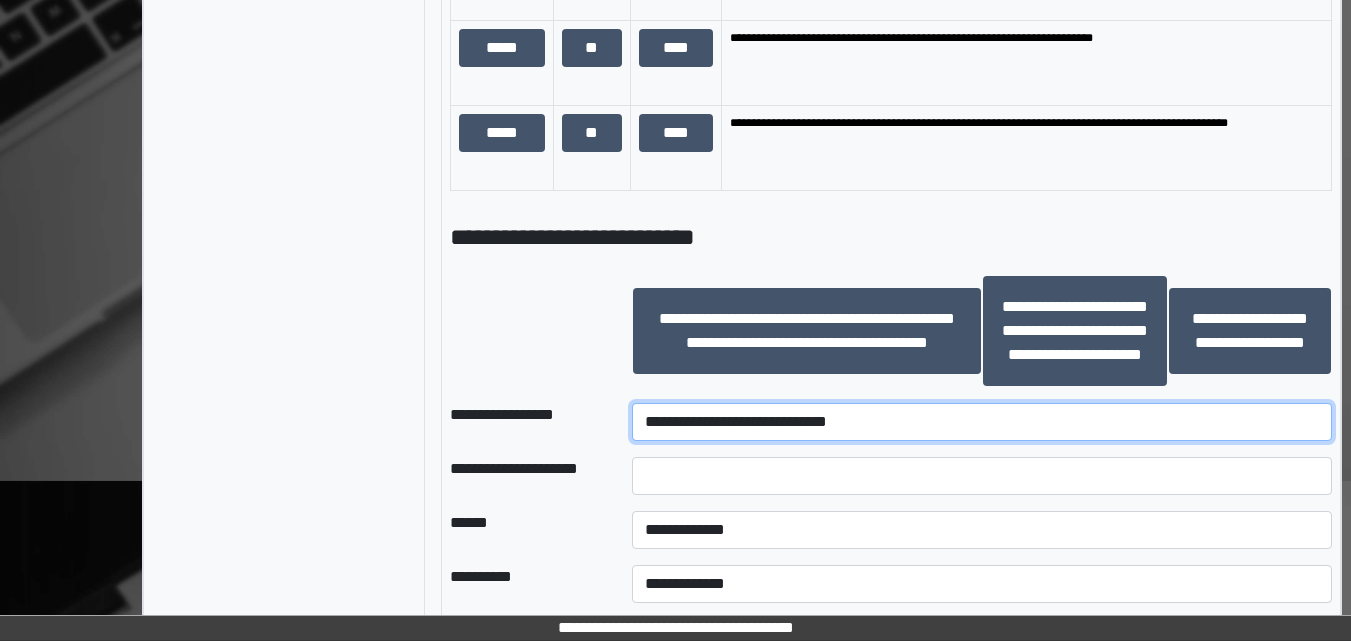 click on "**********" at bounding box center (982, 422) 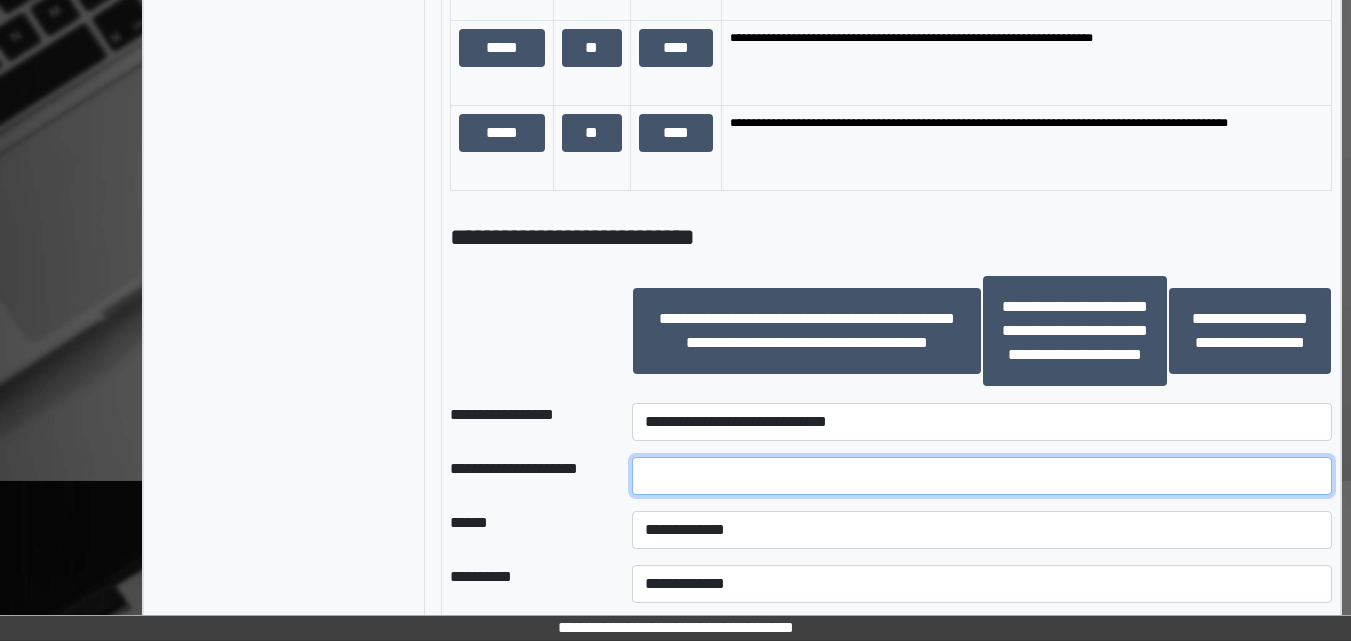 click at bounding box center (982, 476) 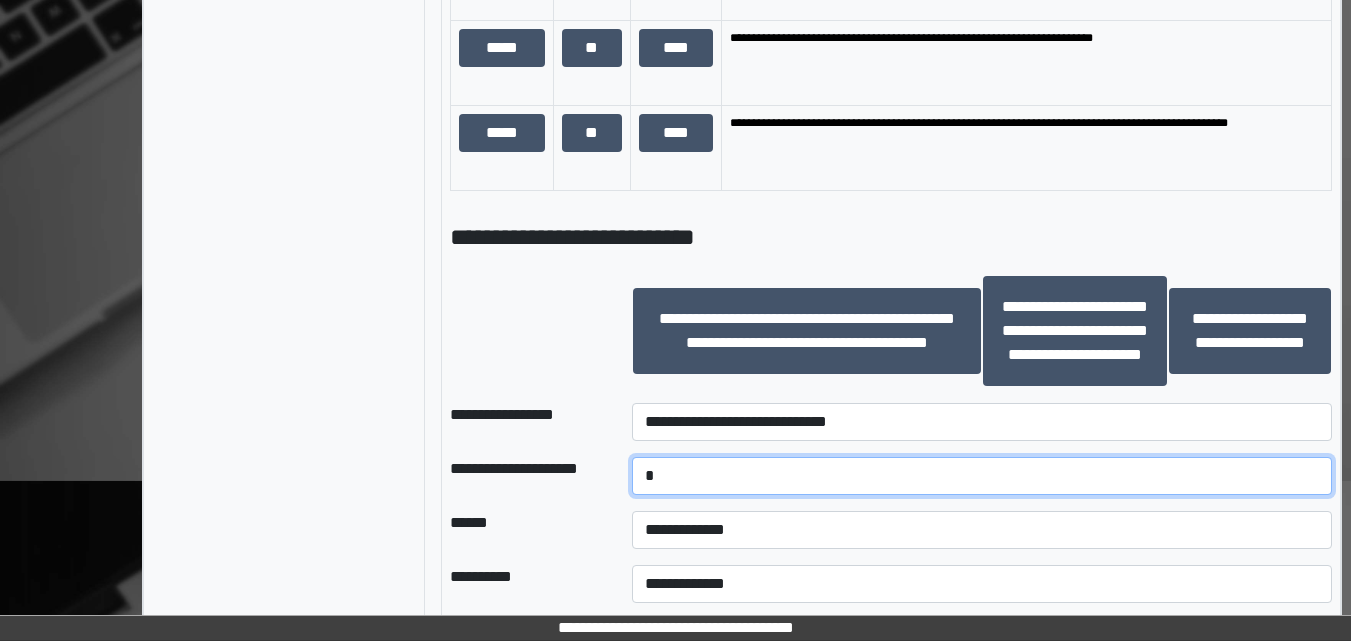 type on "*" 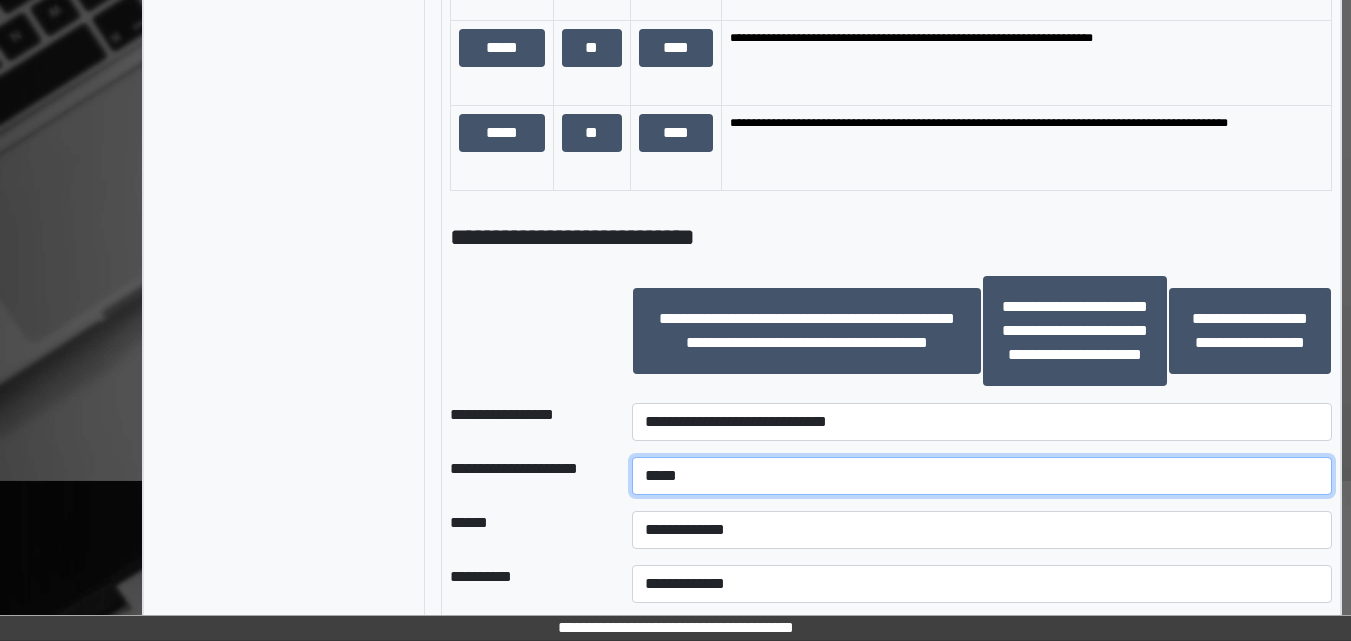 type on "*****" 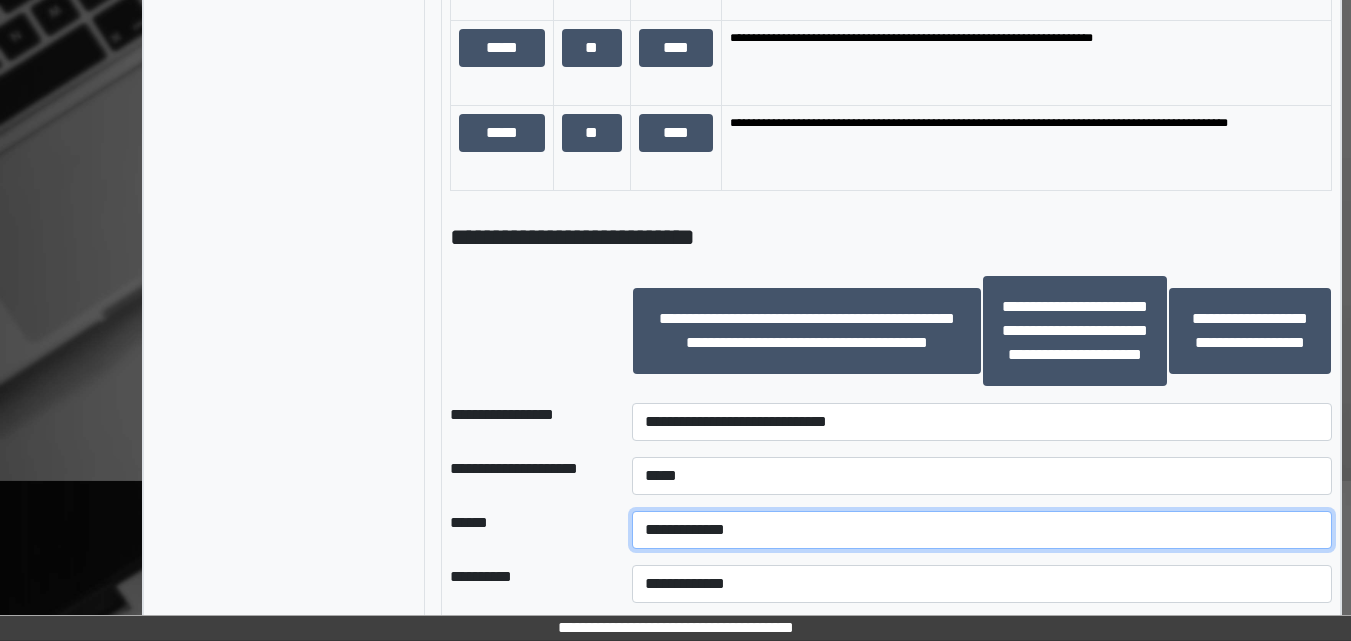 click on "**********" at bounding box center [982, 530] 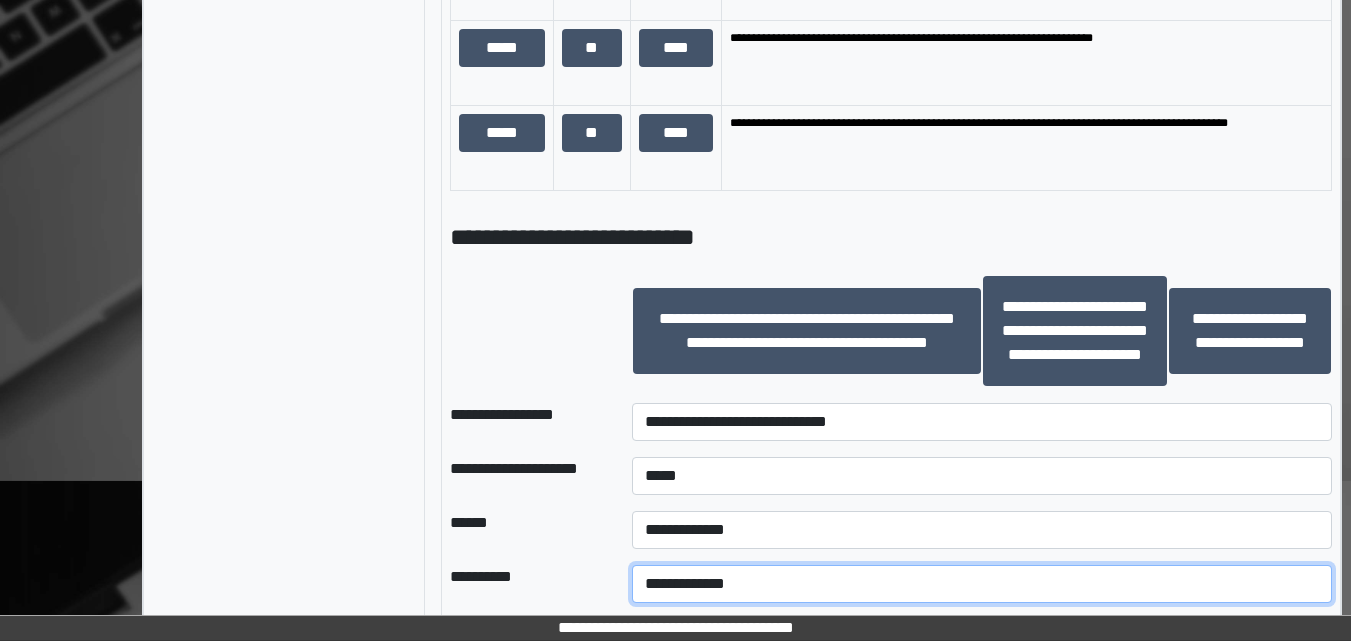 click on "**********" at bounding box center [982, 584] 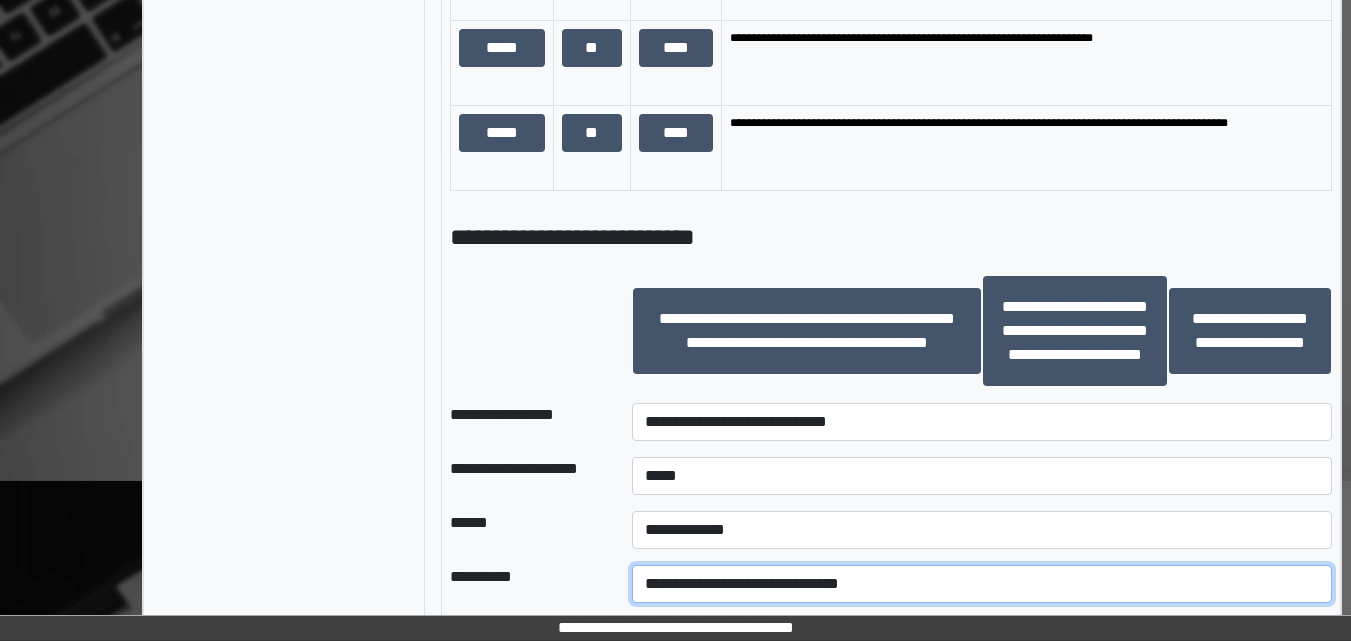 click on "**********" at bounding box center [982, 584] 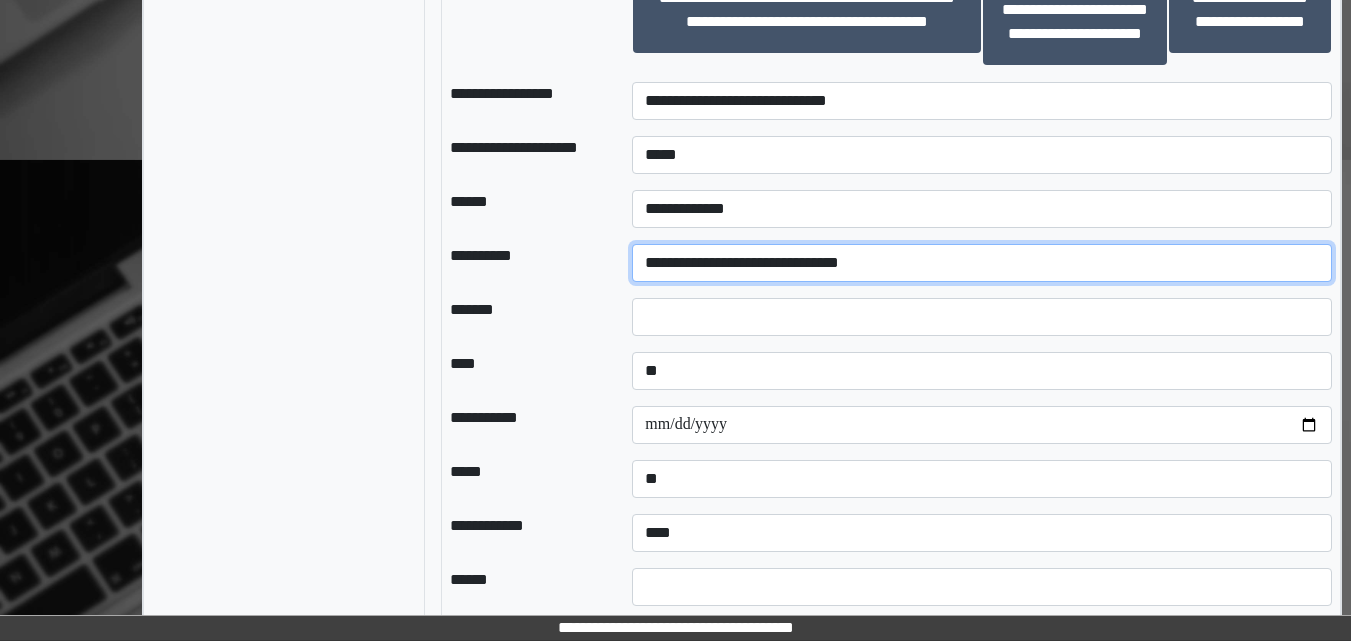 scroll, scrollTop: 3219, scrollLeft: 0, axis: vertical 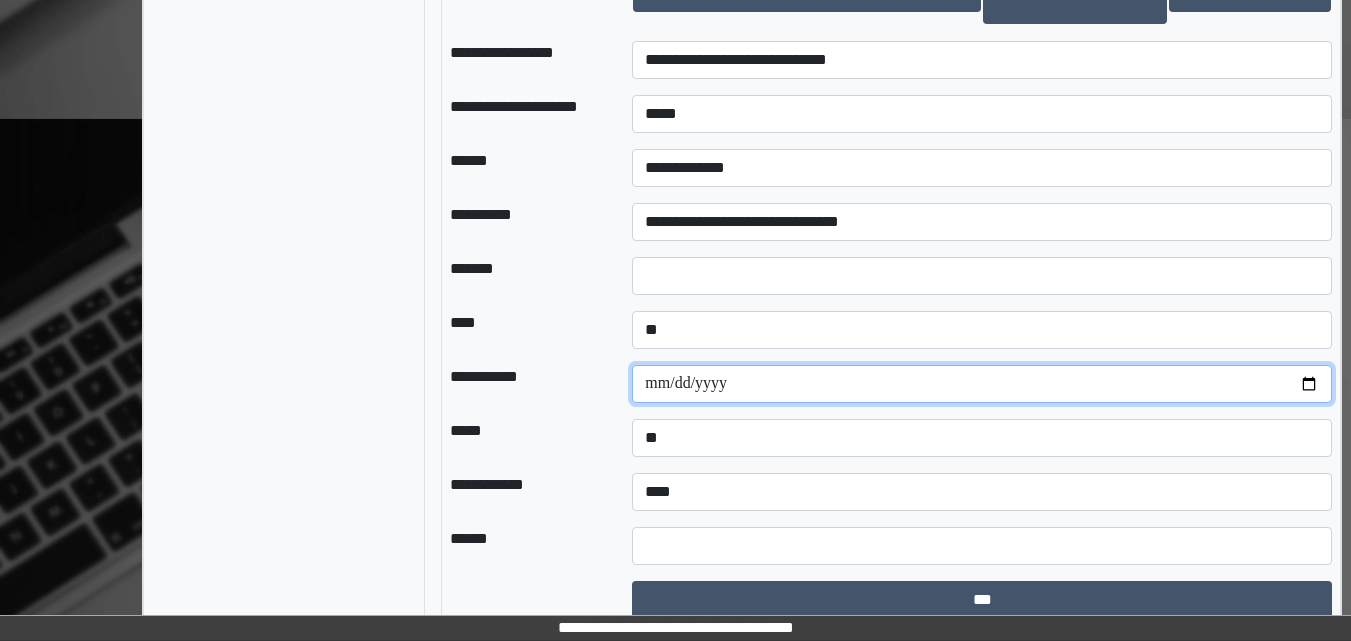click at bounding box center (982, 384) 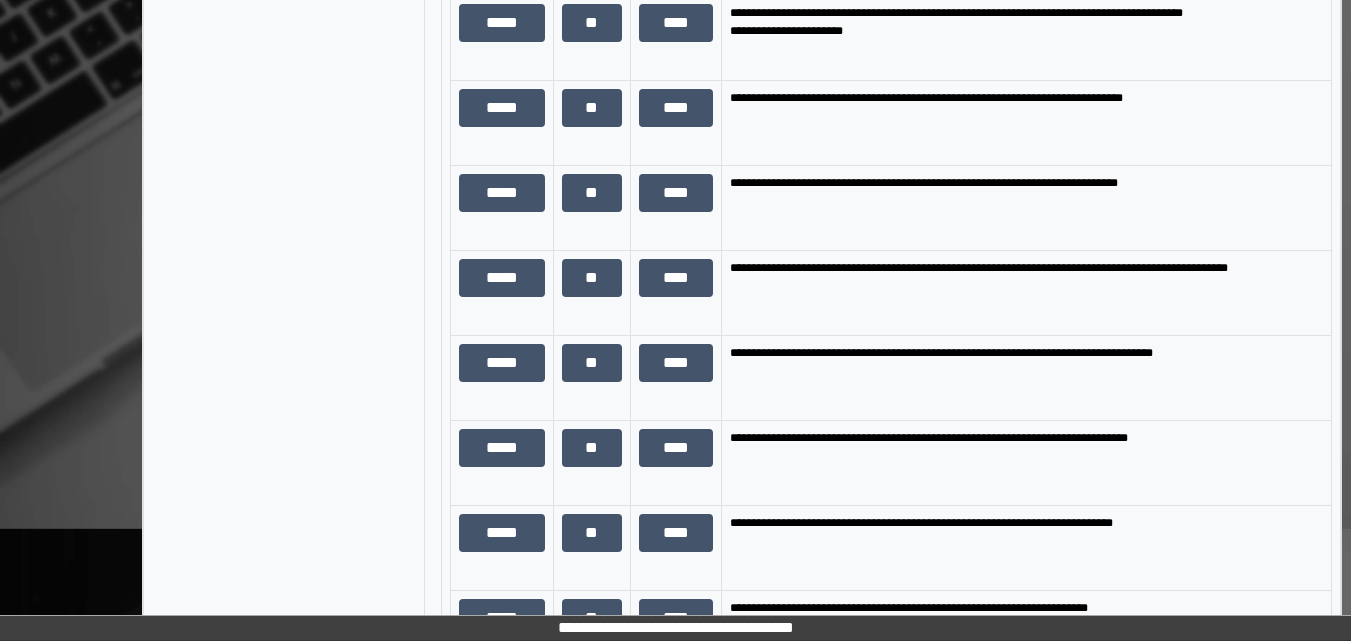 scroll, scrollTop: 1819, scrollLeft: 0, axis: vertical 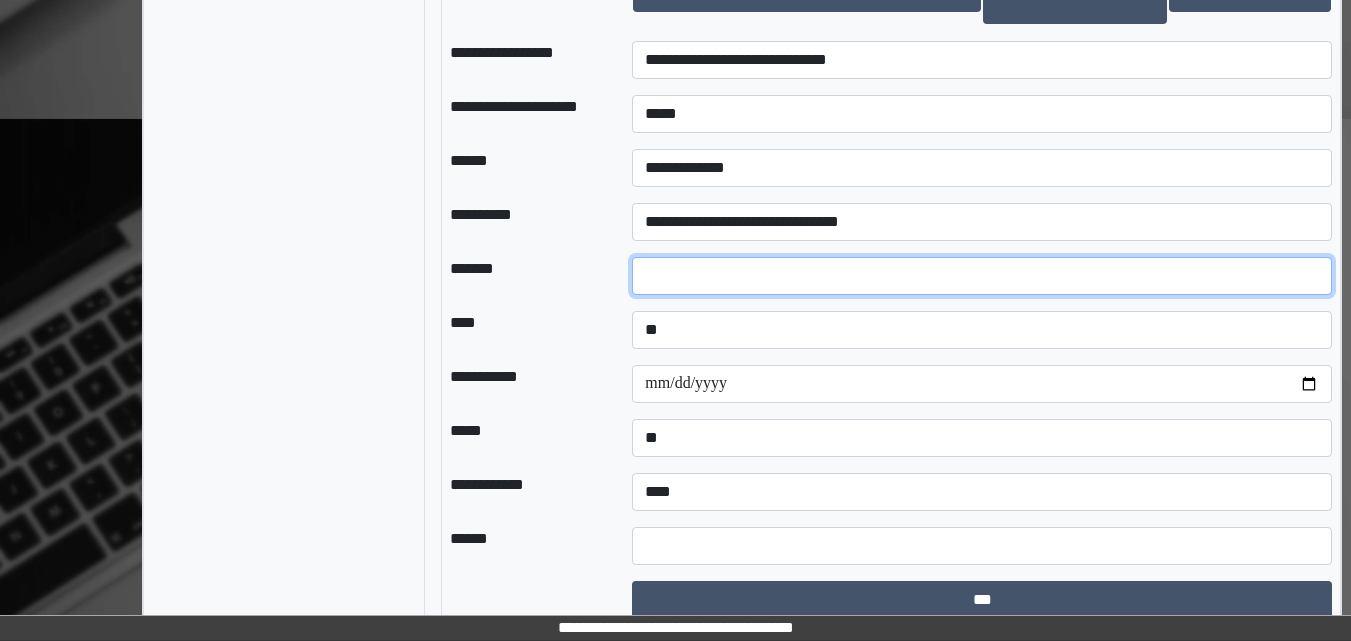 click at bounding box center (982, 276) 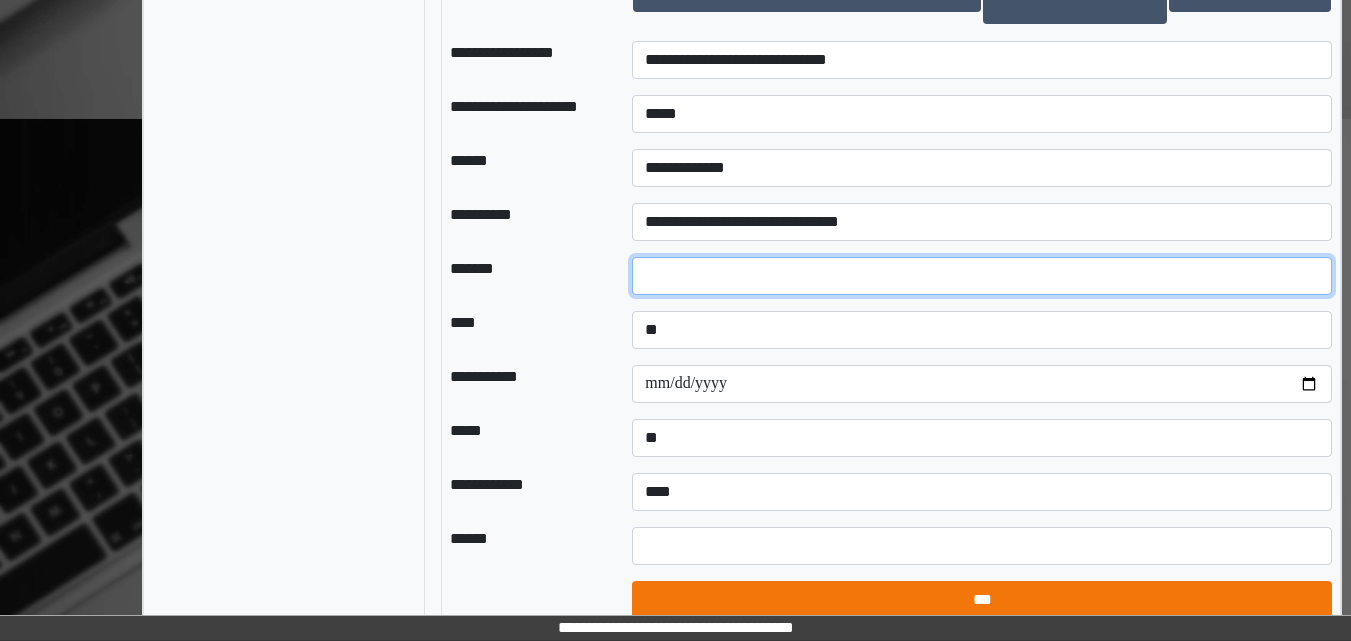 type on "**" 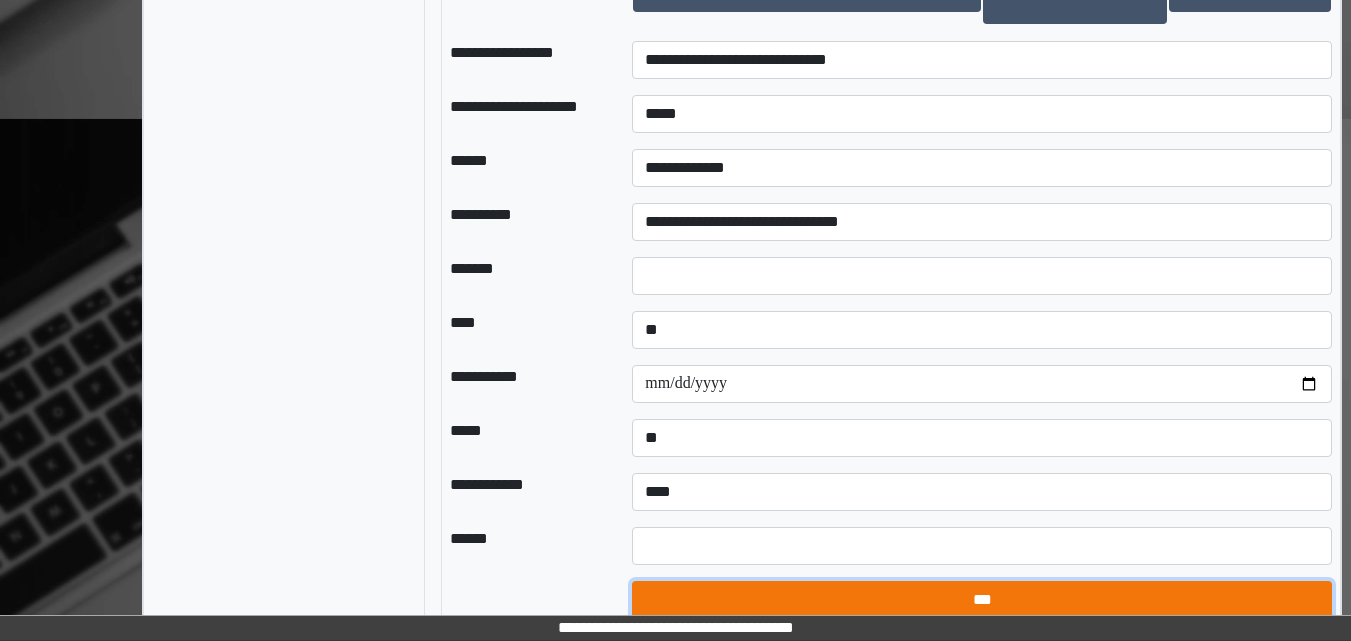 click on "***" at bounding box center [982, 600] 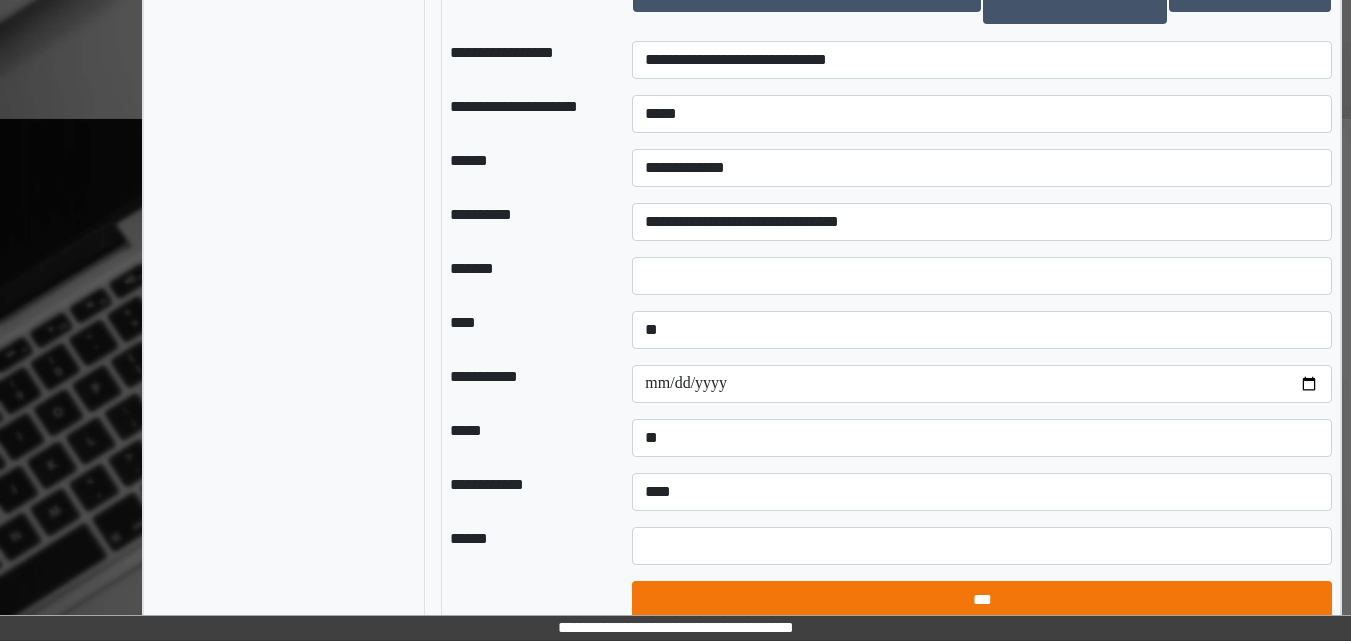 select on "*" 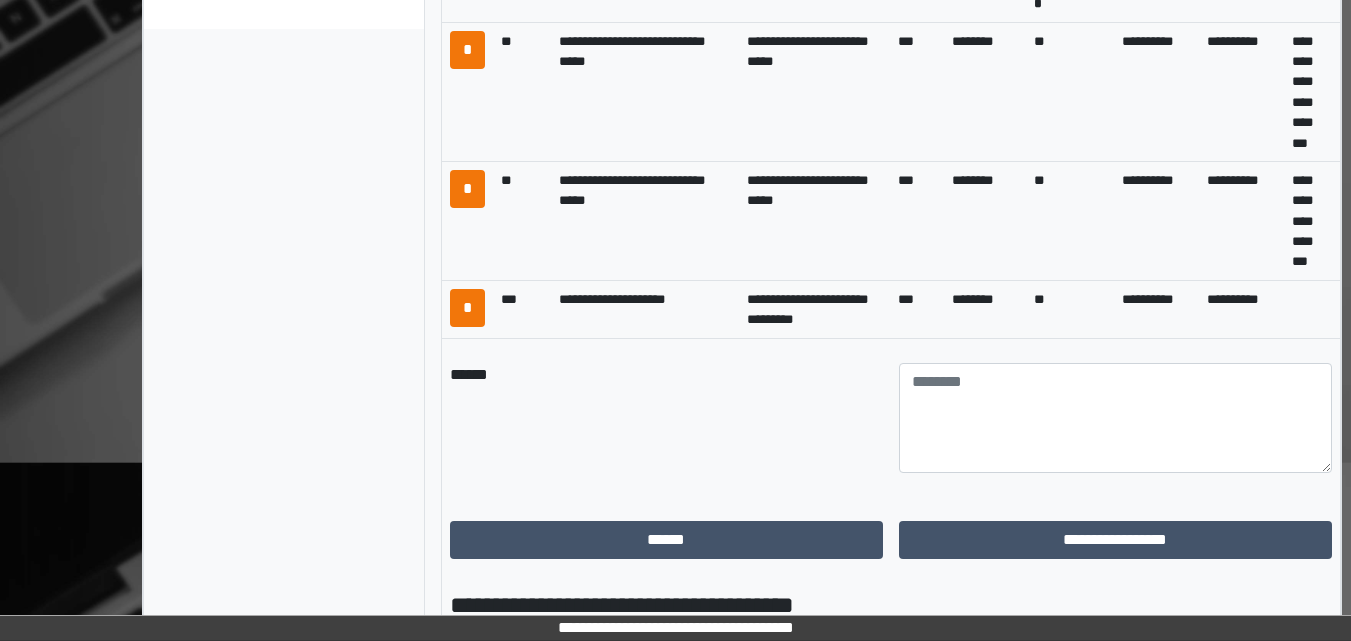 scroll, scrollTop: 1119, scrollLeft: 0, axis: vertical 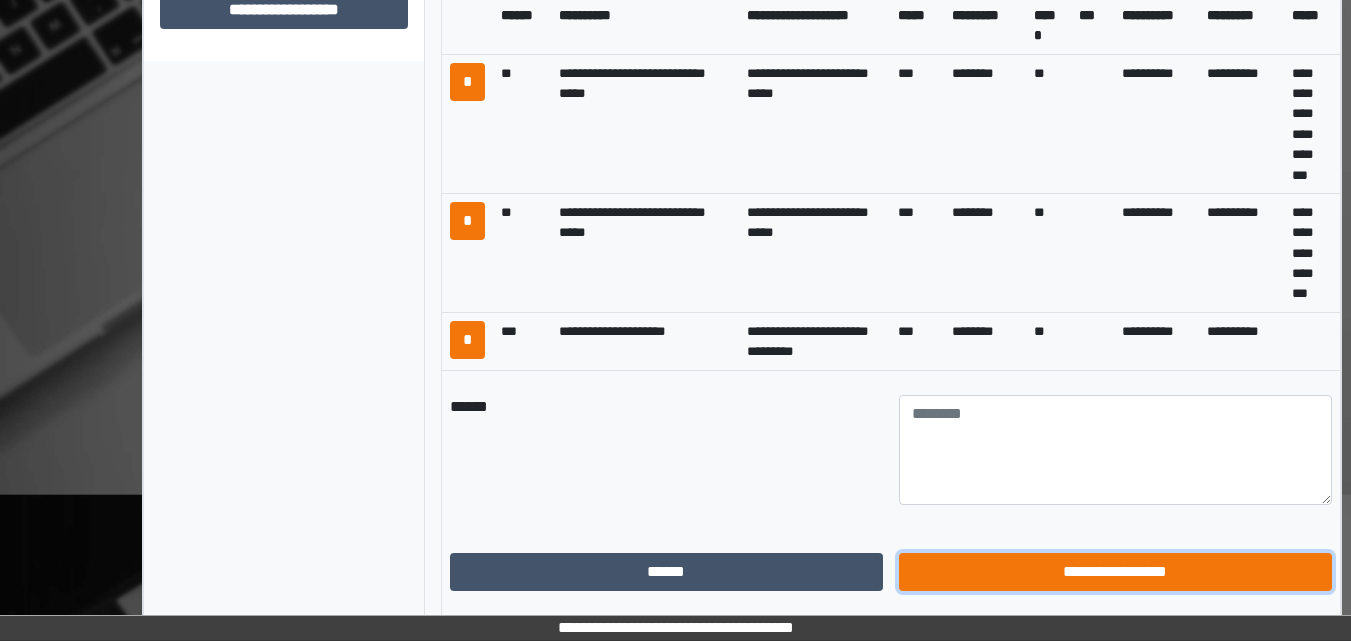 click on "**********" at bounding box center [1115, 572] 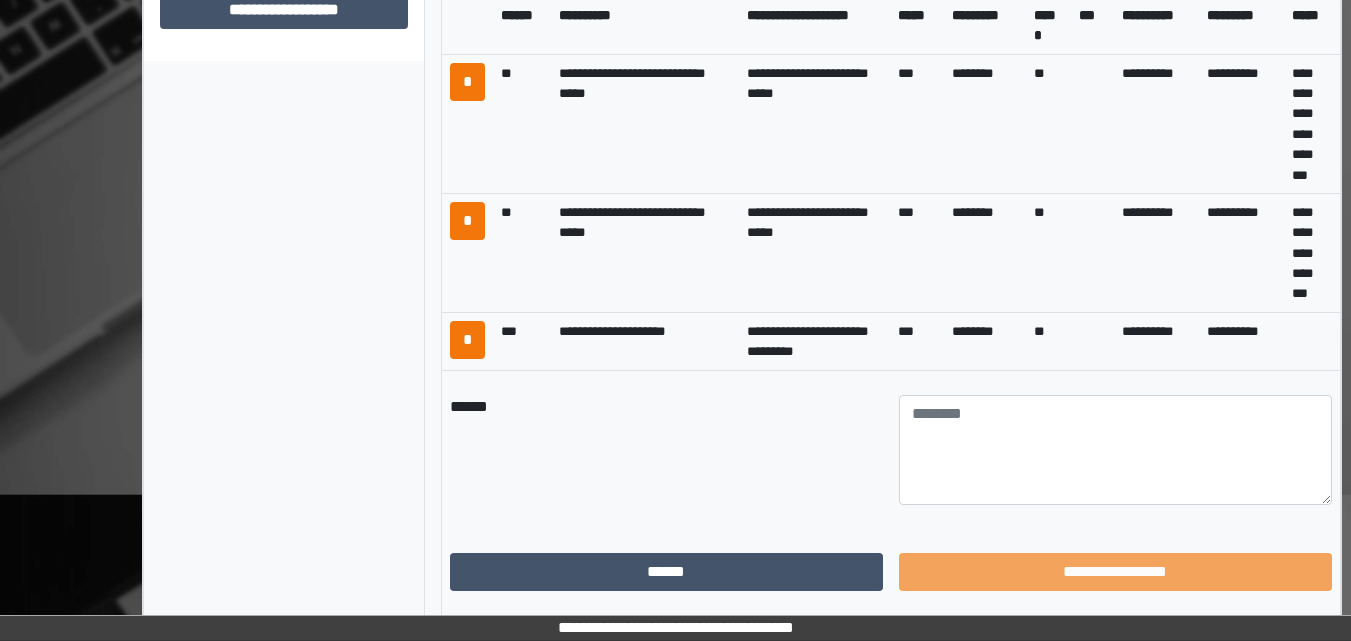 scroll, scrollTop: 557, scrollLeft: 0, axis: vertical 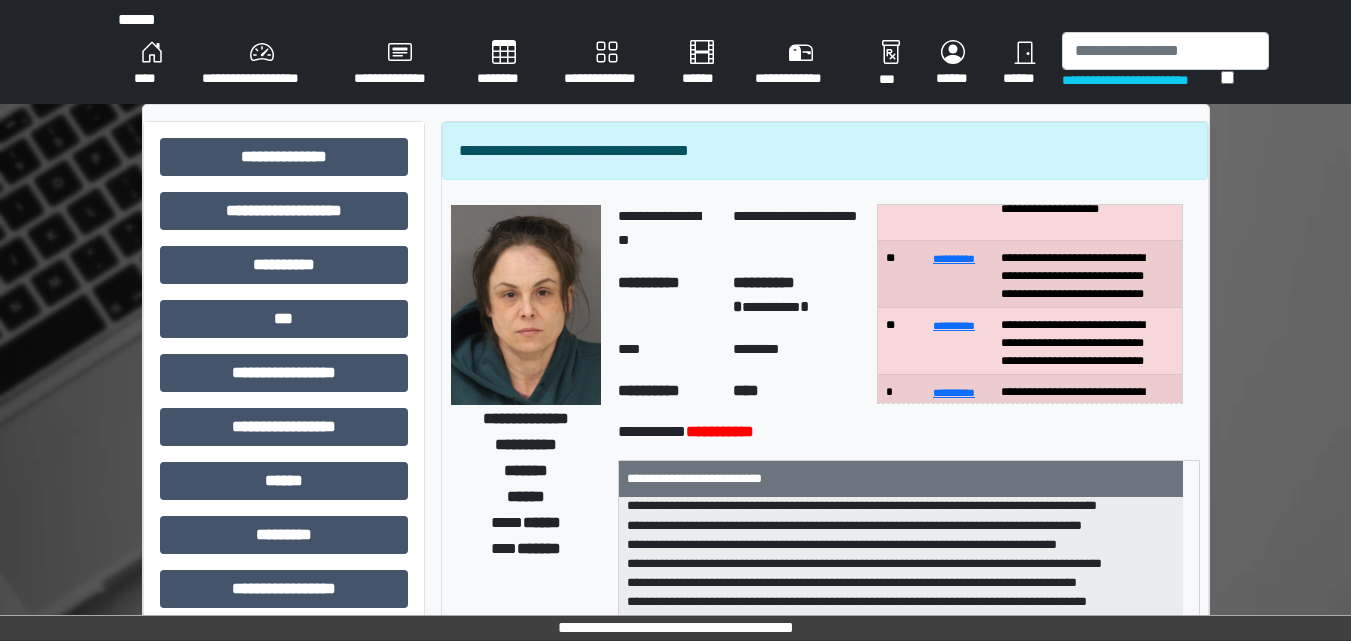 click on "****" at bounding box center [152, 64] 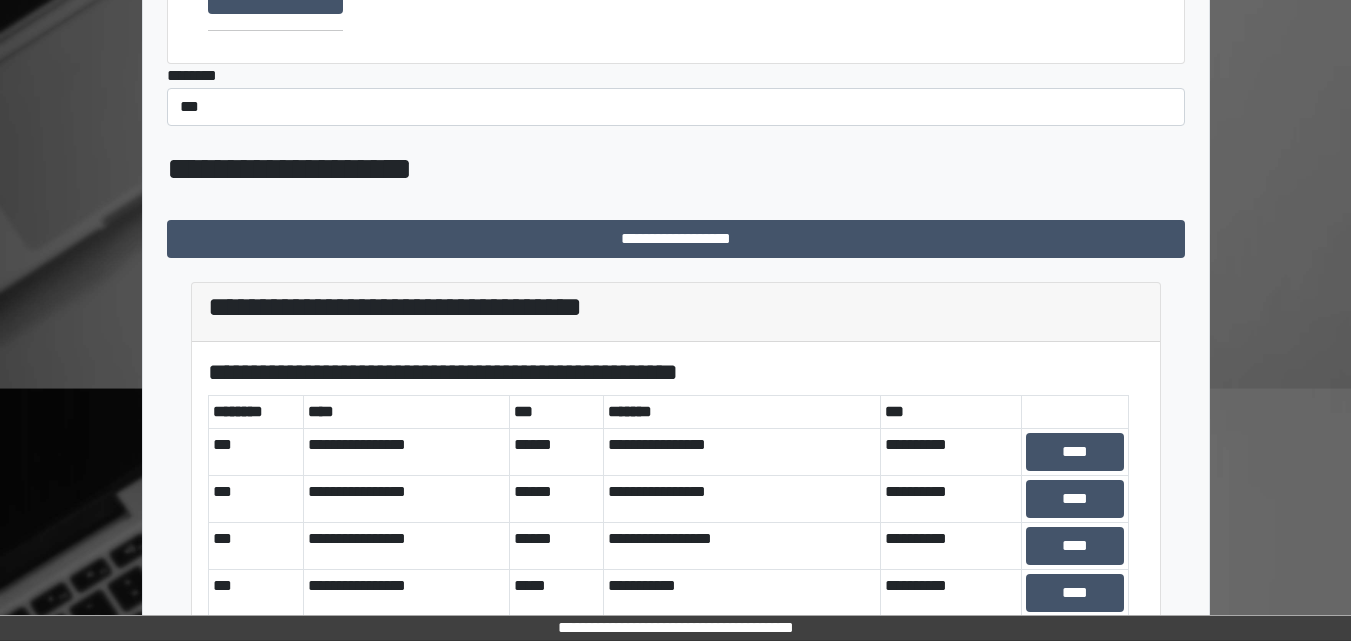 scroll, scrollTop: 500, scrollLeft: 0, axis: vertical 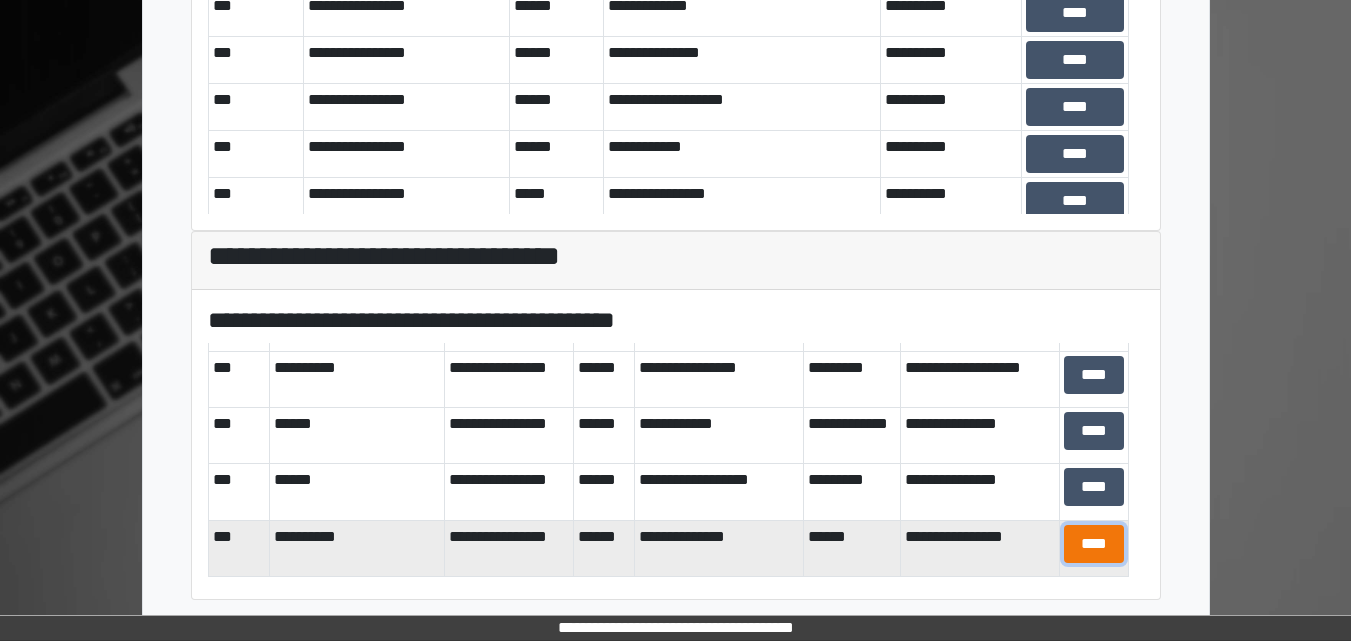 click on "****" at bounding box center (1094, 544) 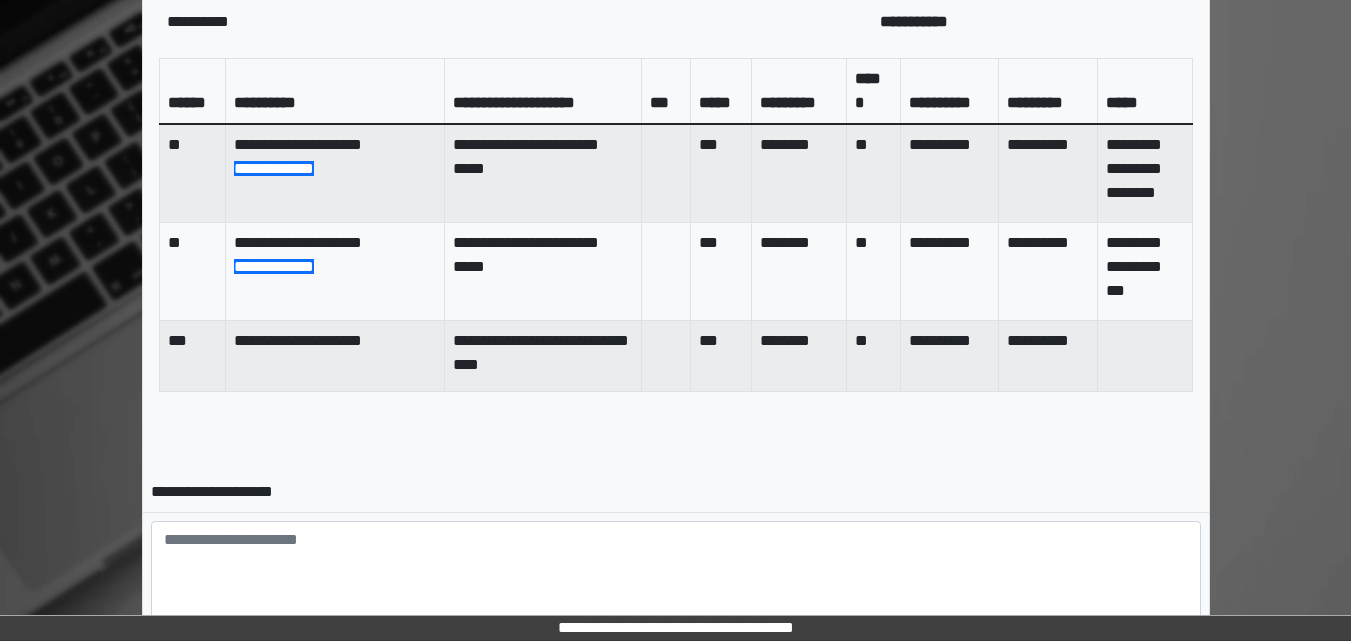 scroll, scrollTop: 984, scrollLeft: 0, axis: vertical 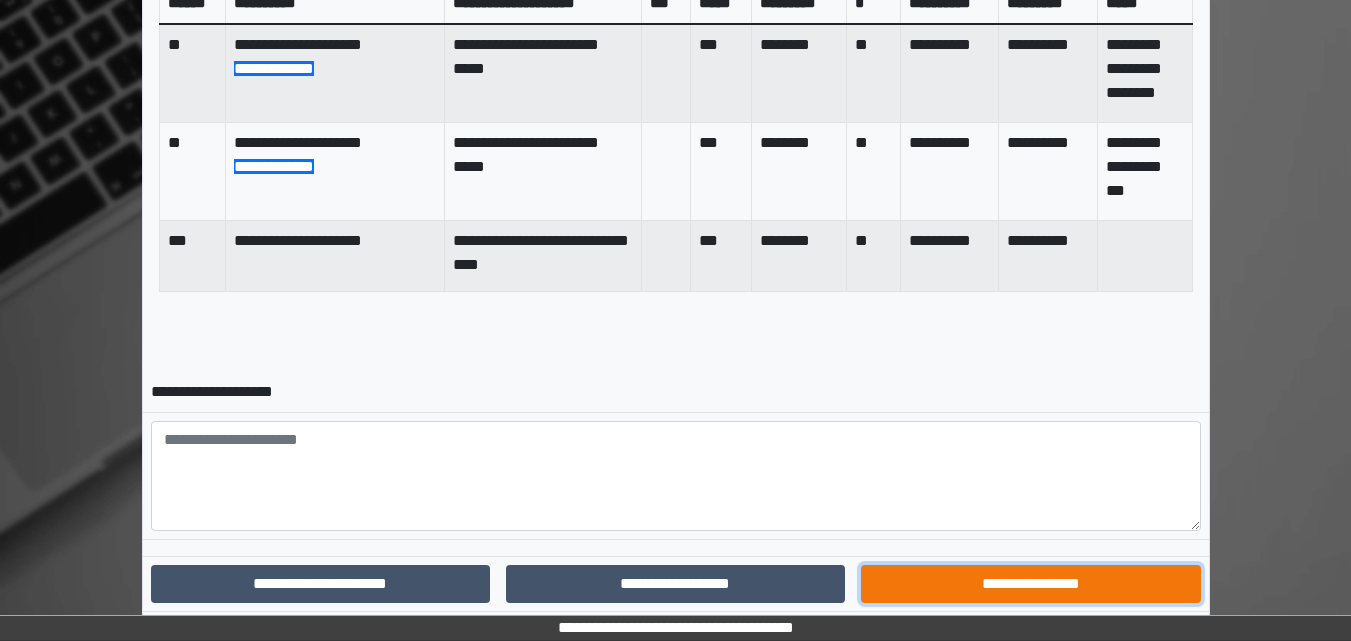 click on "**********" at bounding box center (1030, 584) 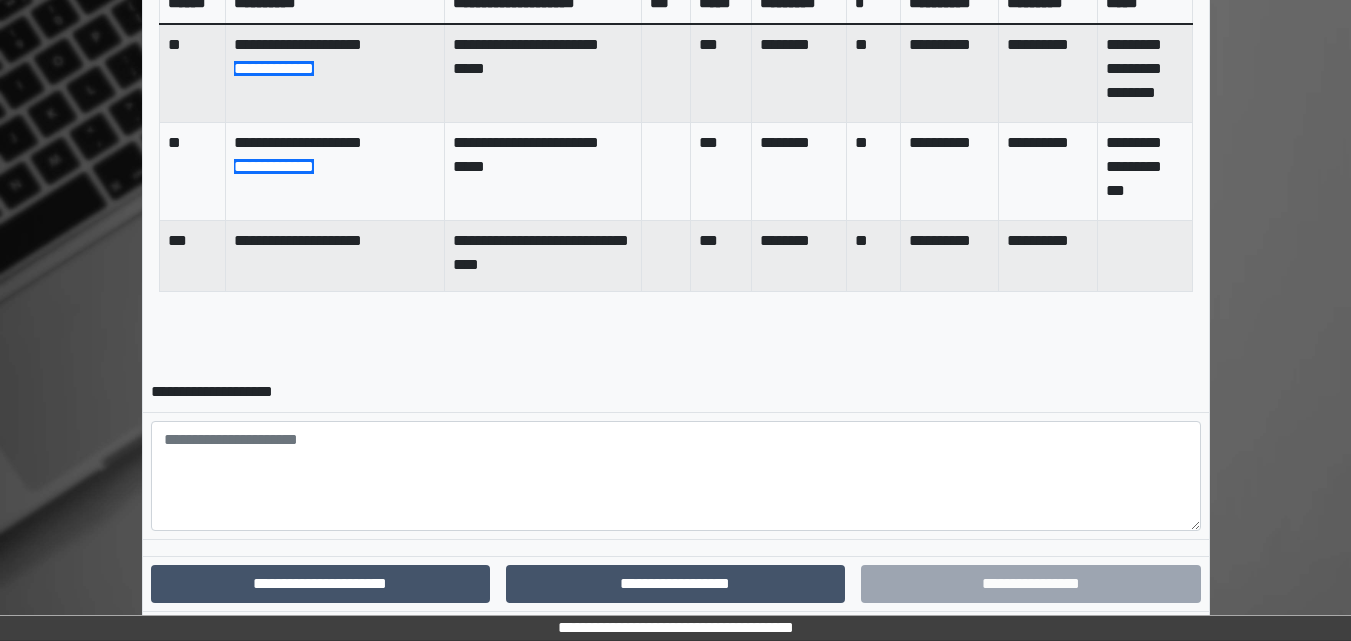 scroll, scrollTop: 933, scrollLeft: 0, axis: vertical 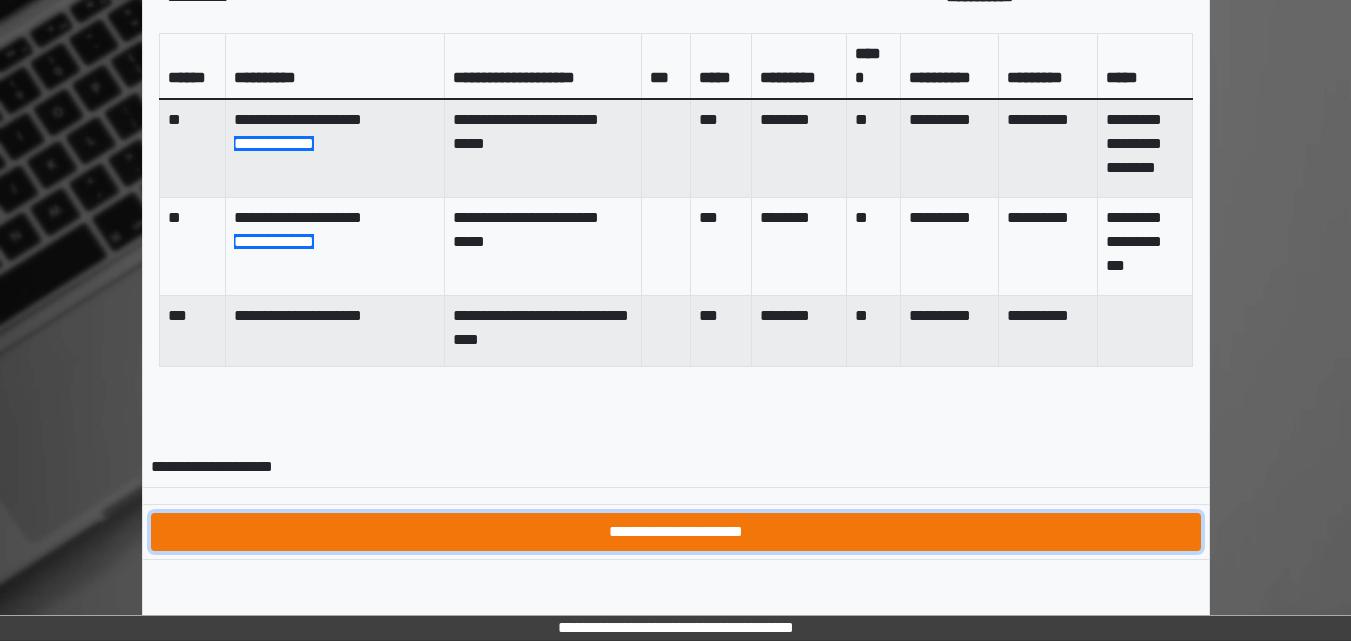 click on "**********" at bounding box center (676, 532) 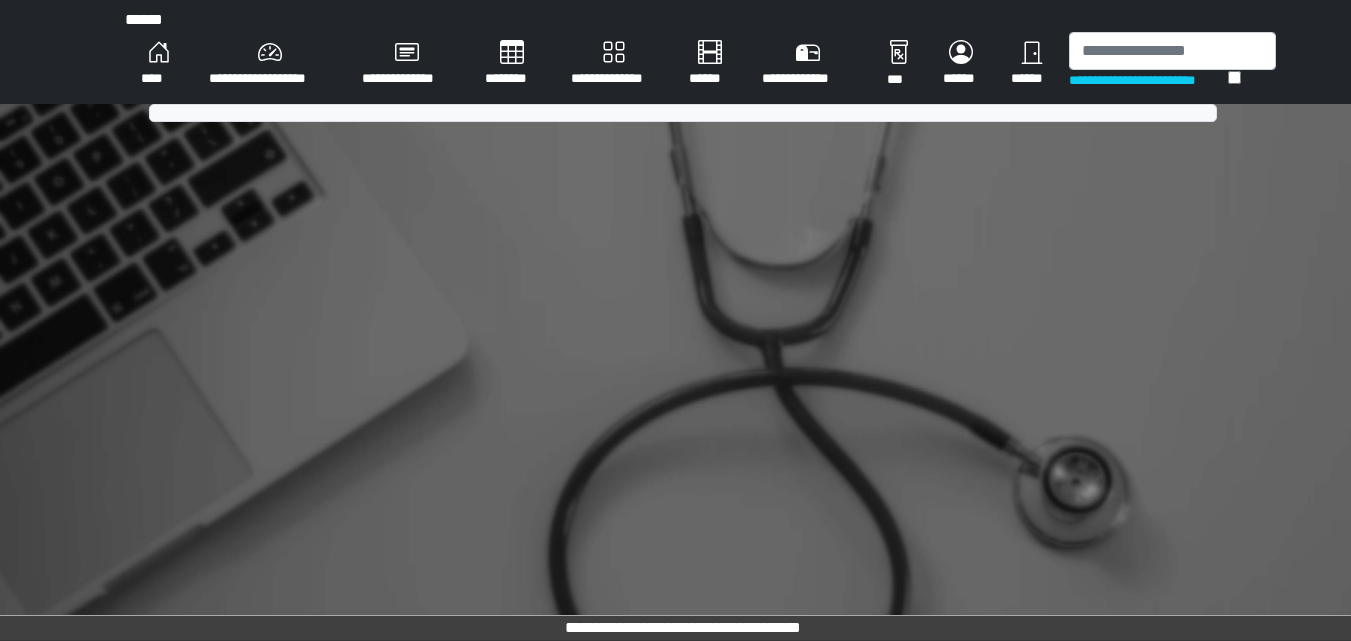 scroll, scrollTop: 0, scrollLeft: 0, axis: both 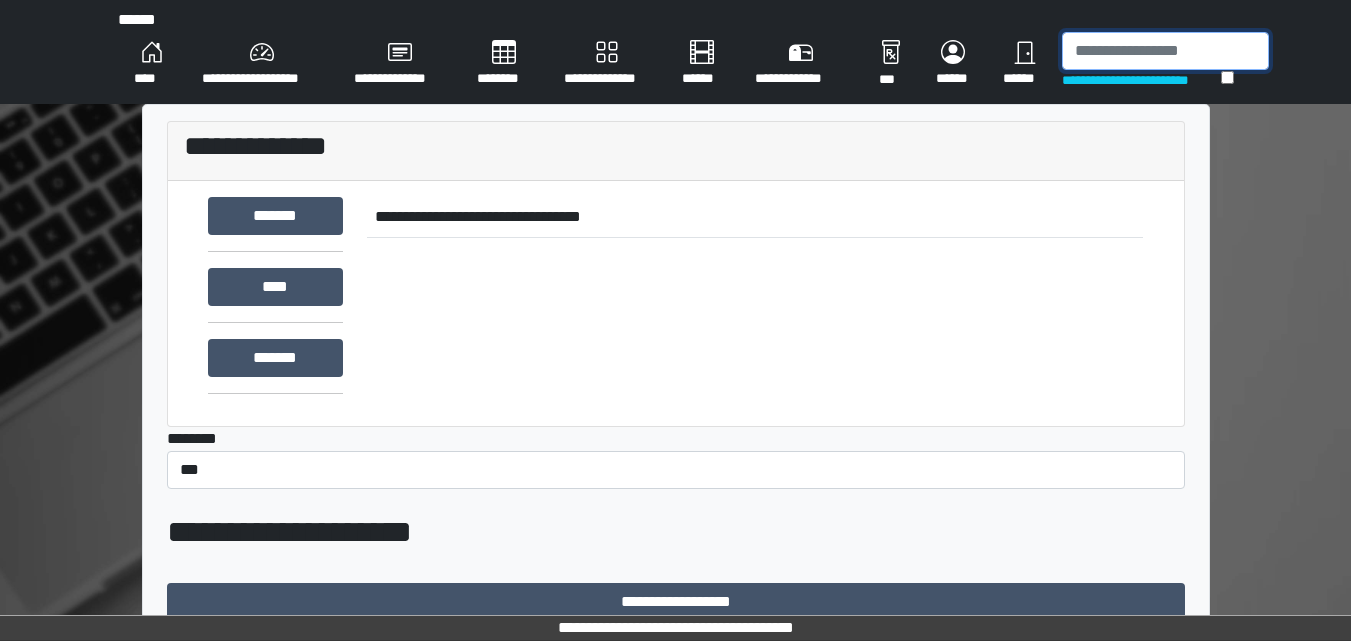 click at bounding box center [1165, 51] 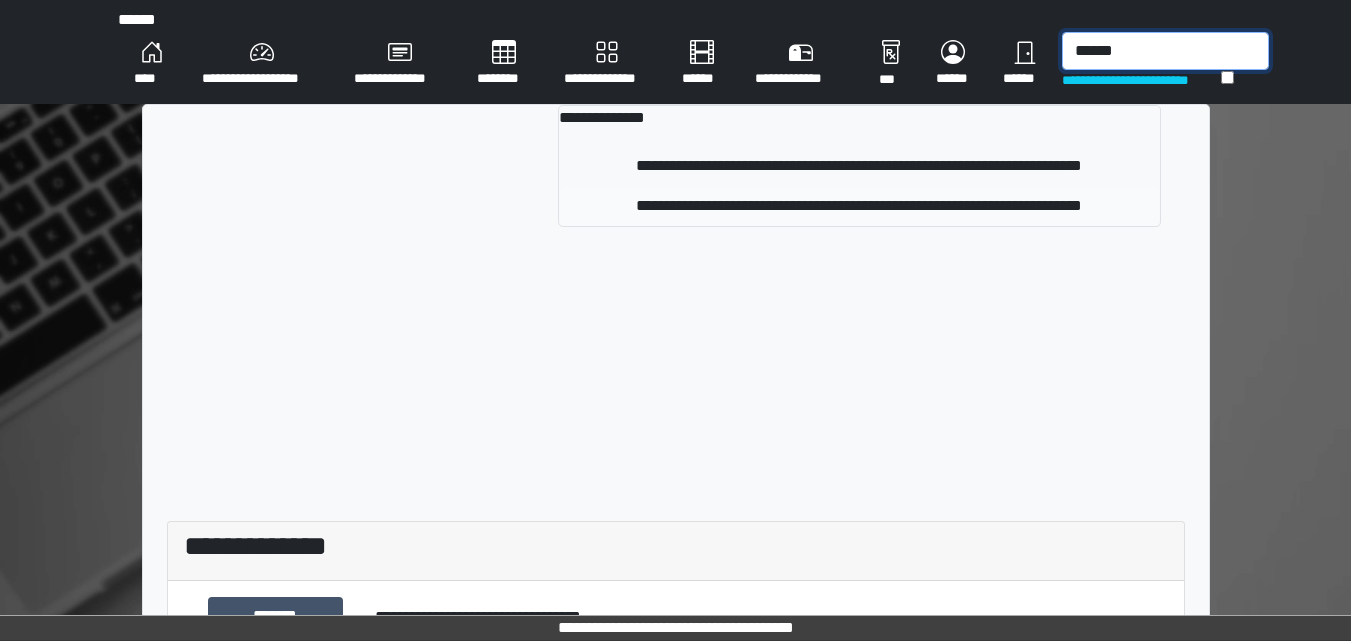 type on "******" 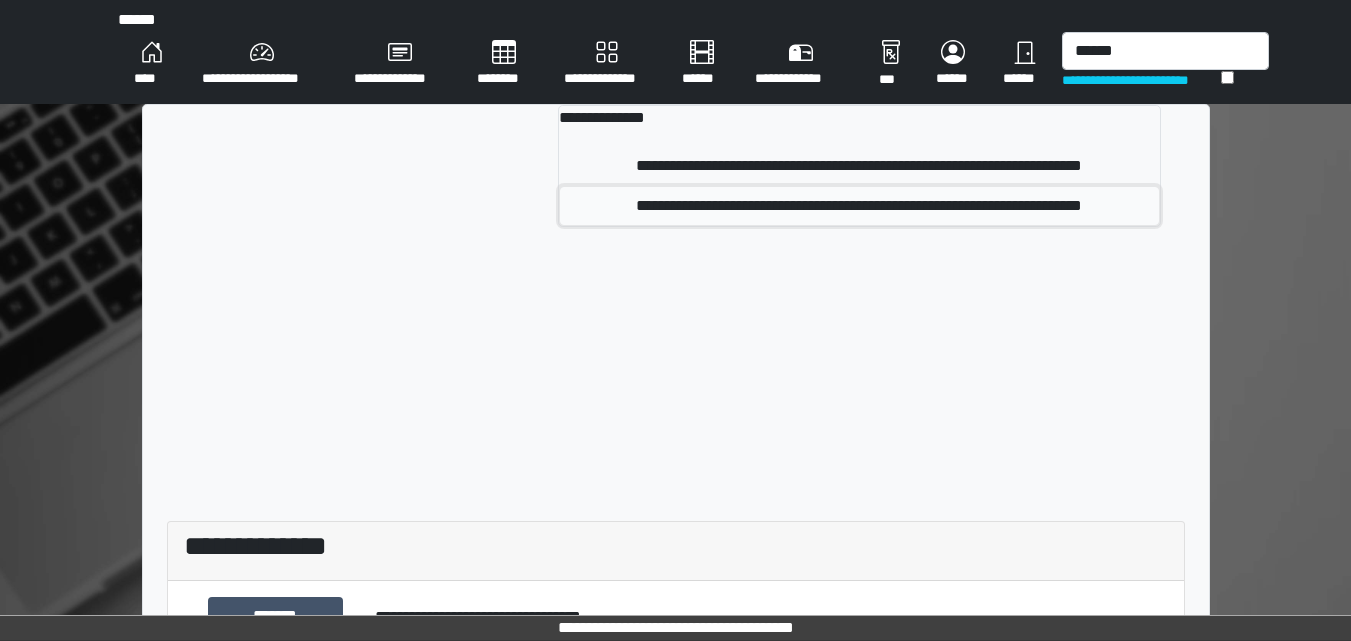 click on "**********" at bounding box center [859, 206] 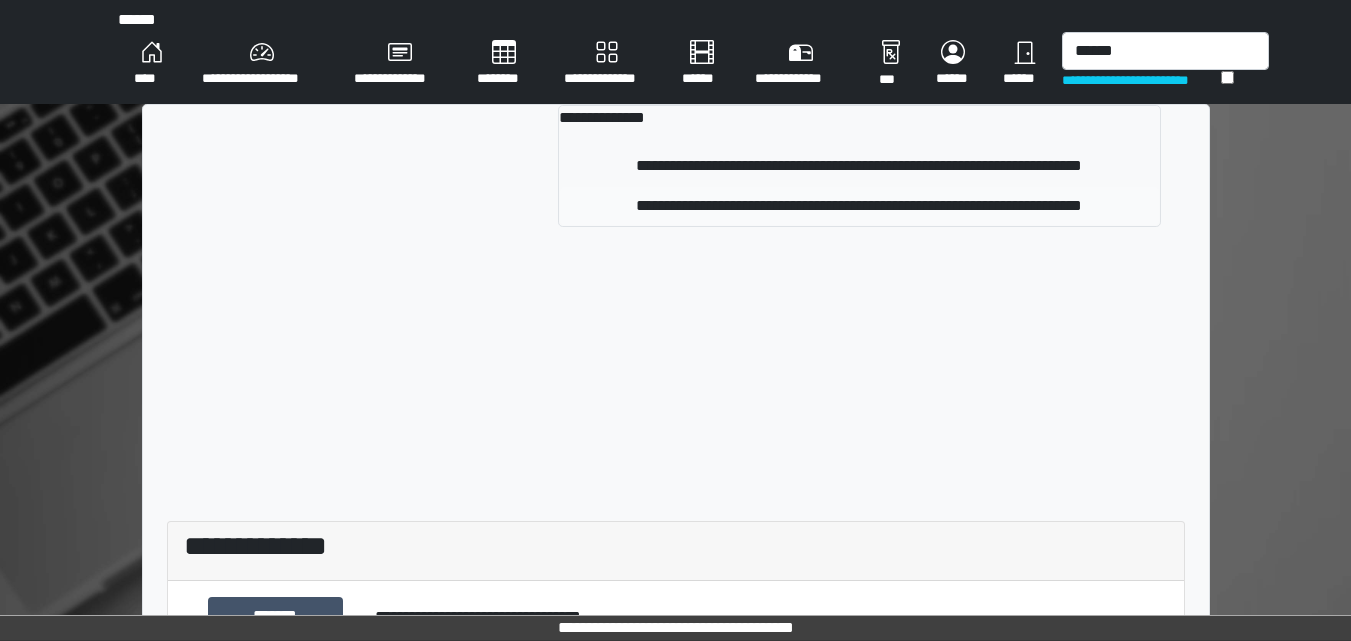 type 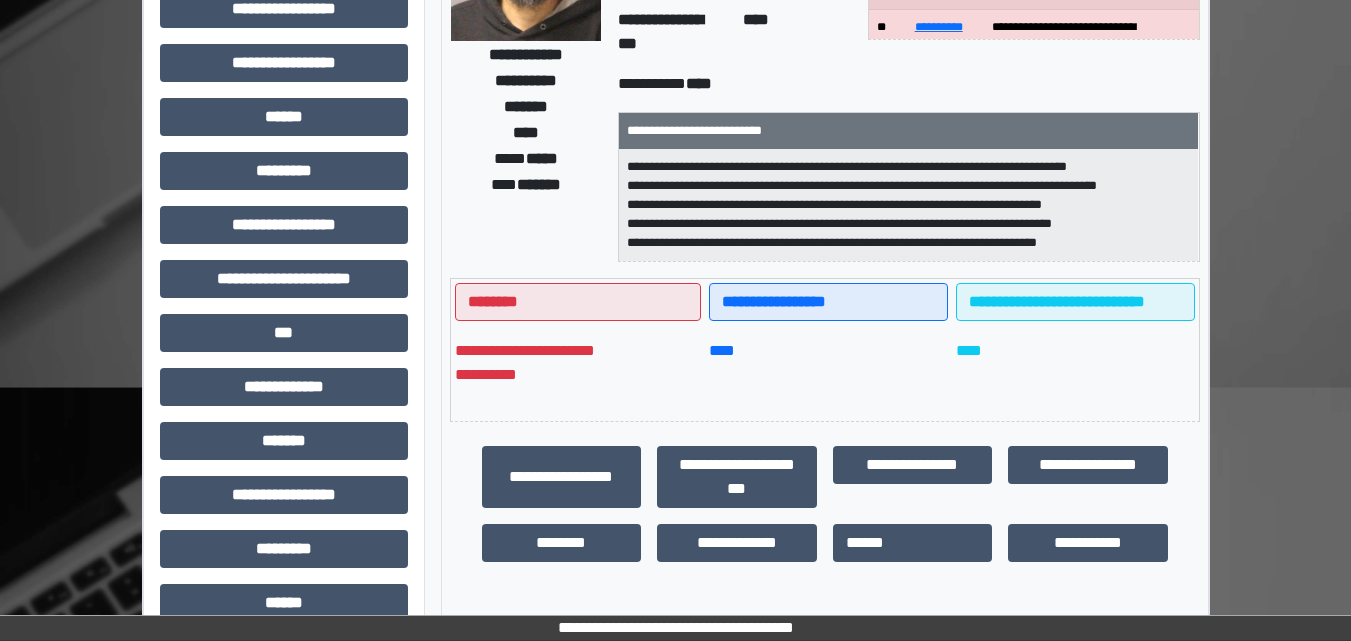 scroll, scrollTop: 400, scrollLeft: 0, axis: vertical 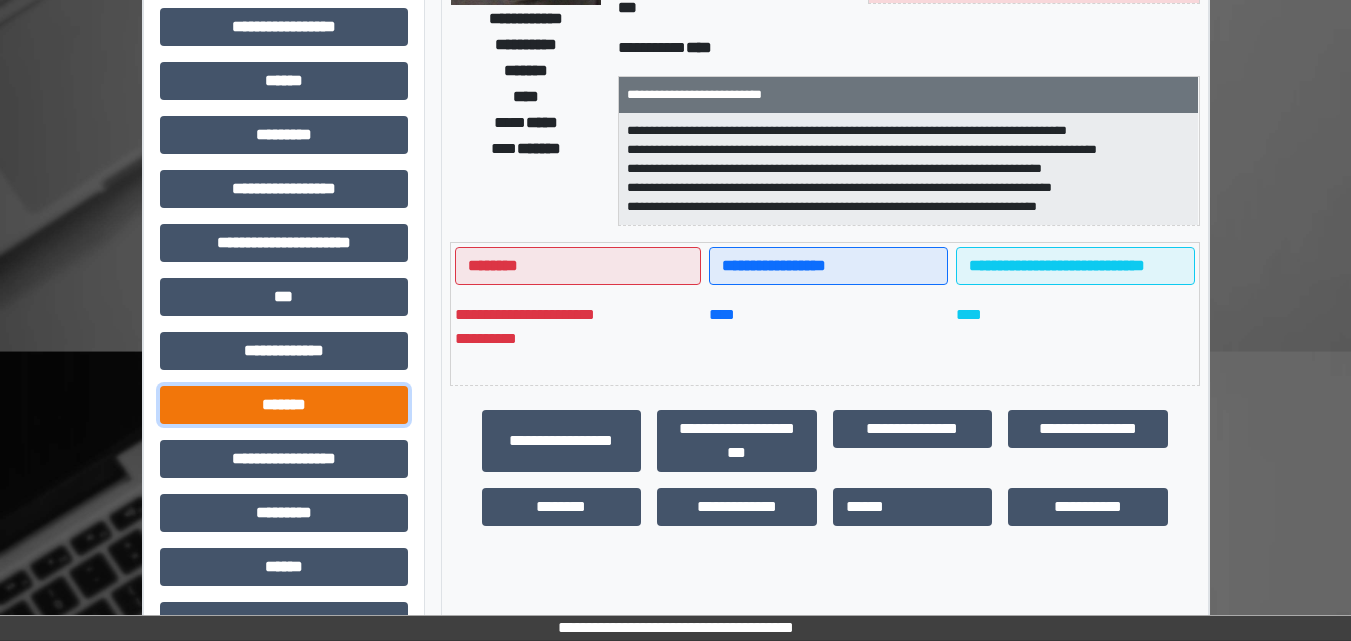 click on "*******" at bounding box center (284, 405) 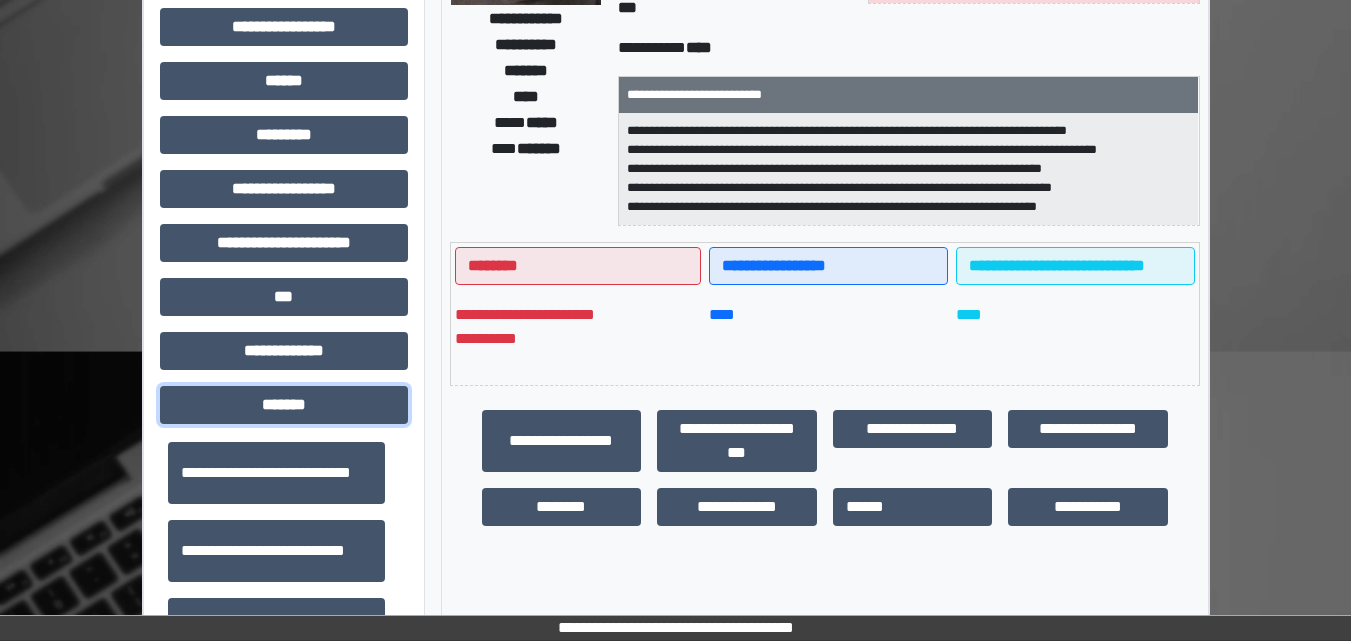 scroll, scrollTop: 700, scrollLeft: 0, axis: vertical 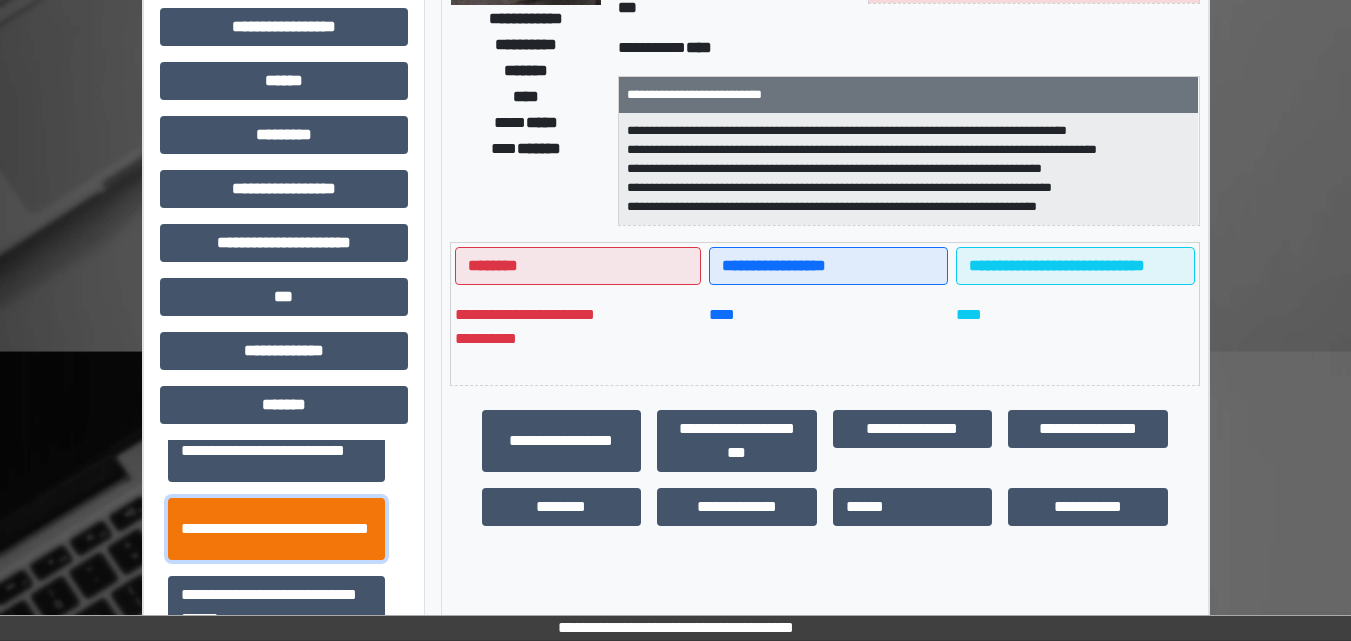 click on "**********" at bounding box center (276, 529) 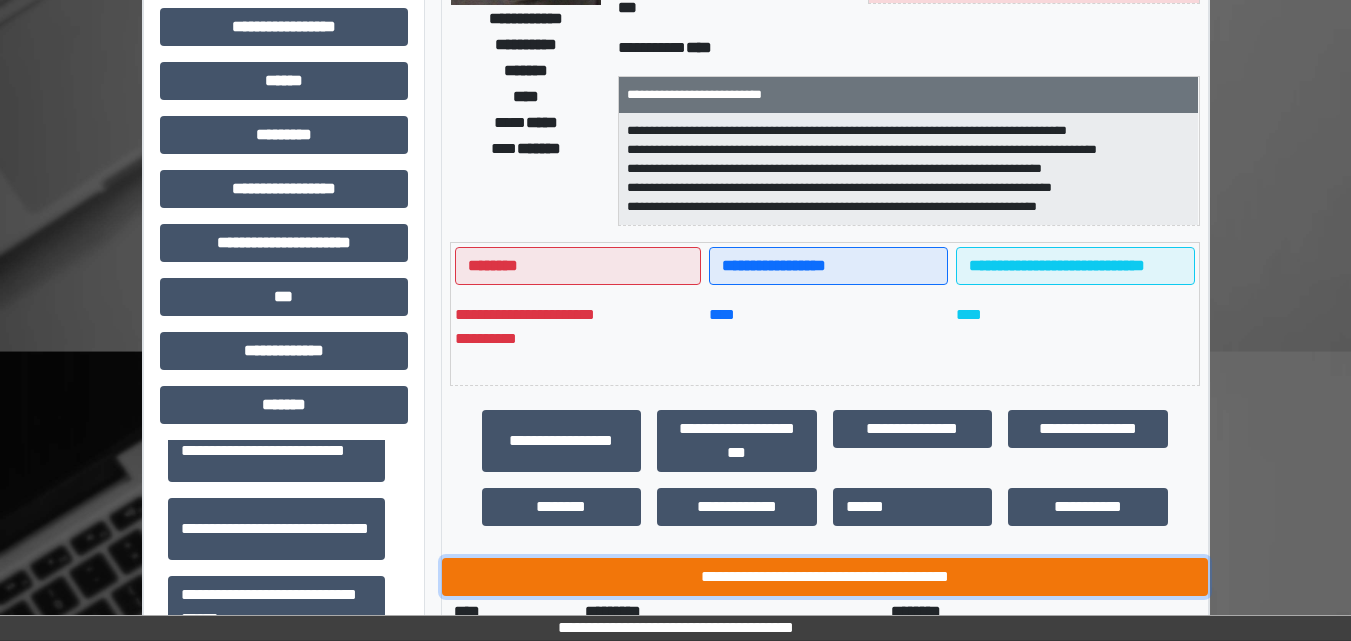 click on "**********" at bounding box center (825, 577) 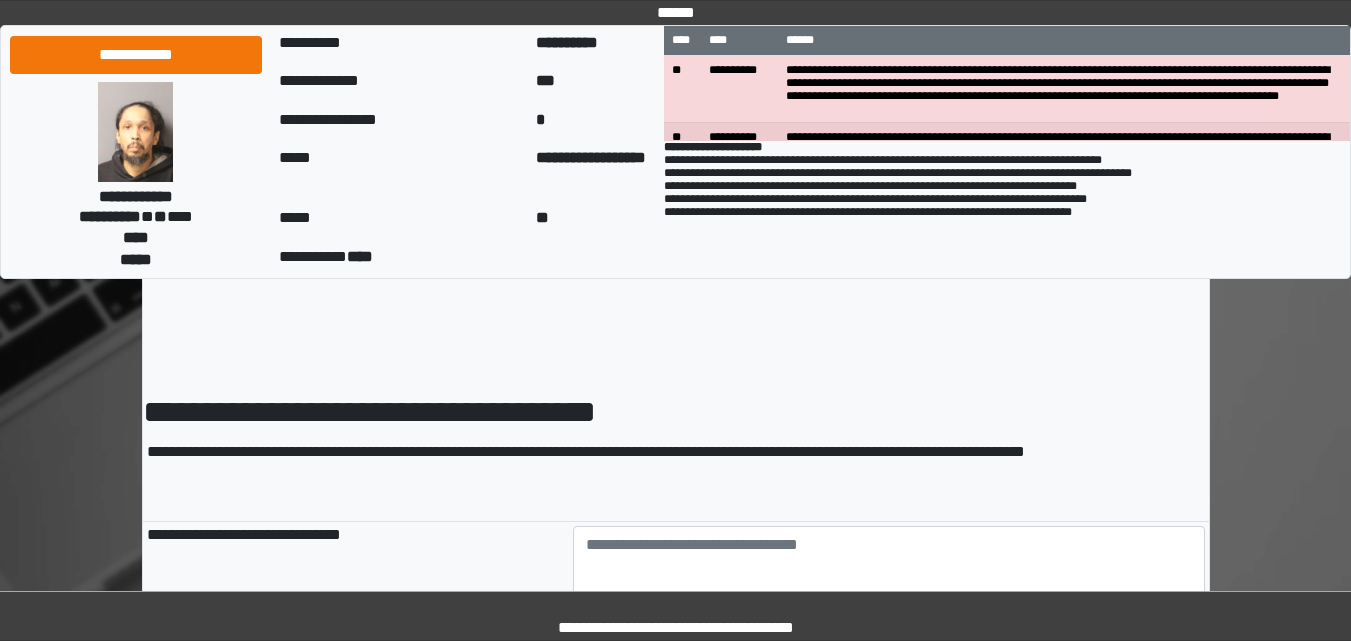 scroll, scrollTop: 0, scrollLeft: 0, axis: both 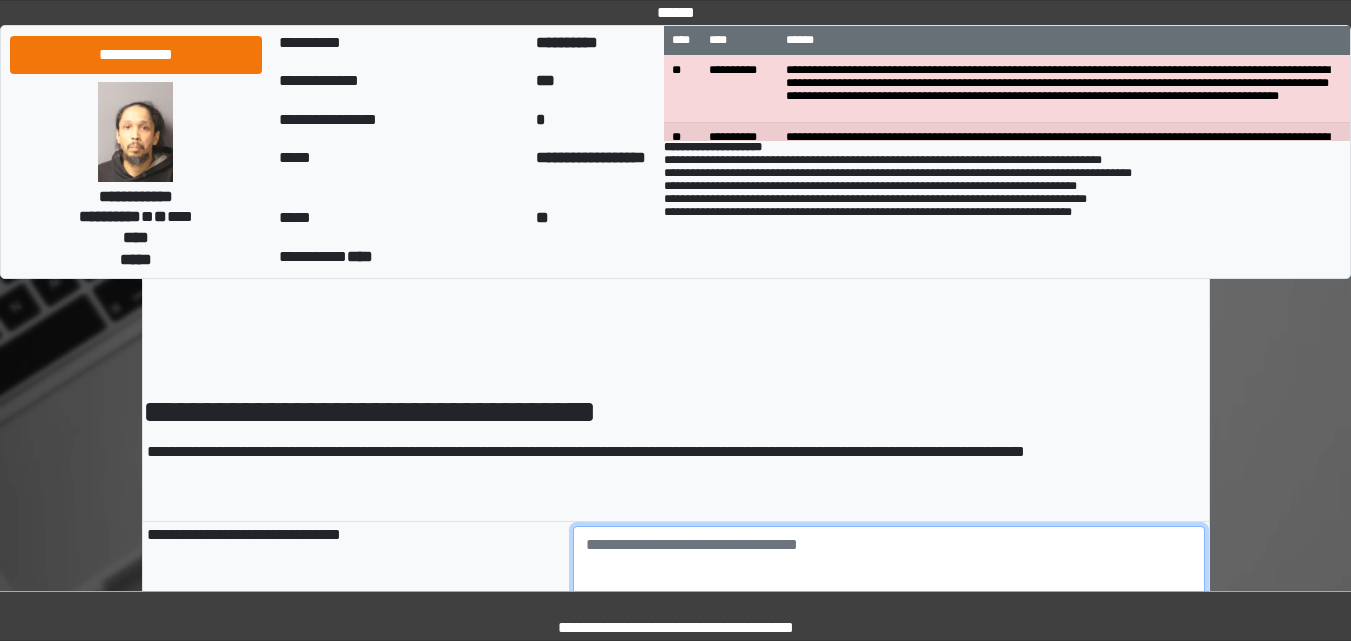 click at bounding box center (889, 581) 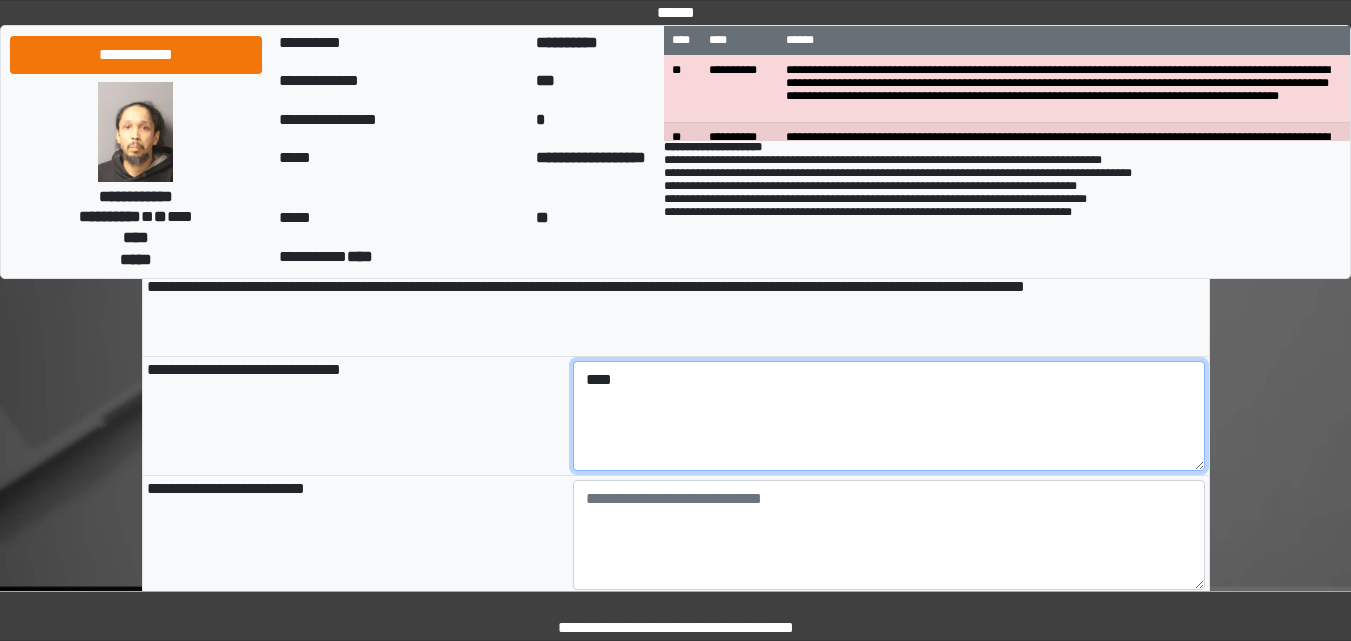 scroll, scrollTop: 200, scrollLeft: 0, axis: vertical 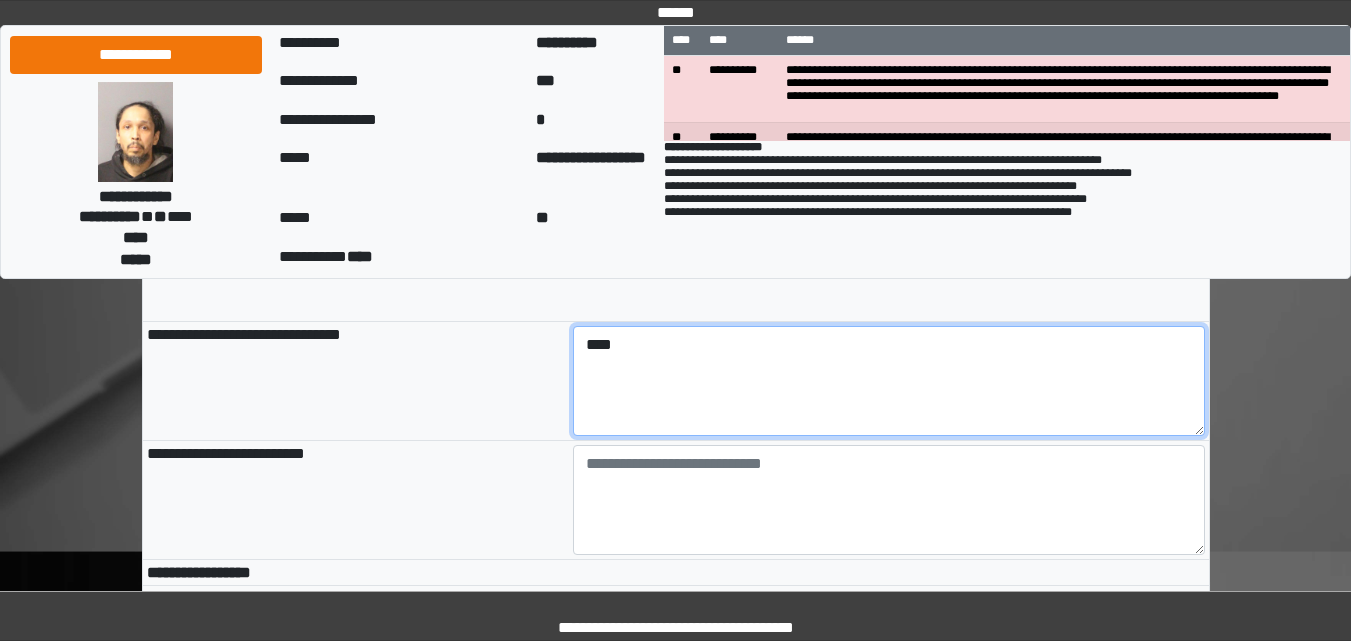 type on "****" 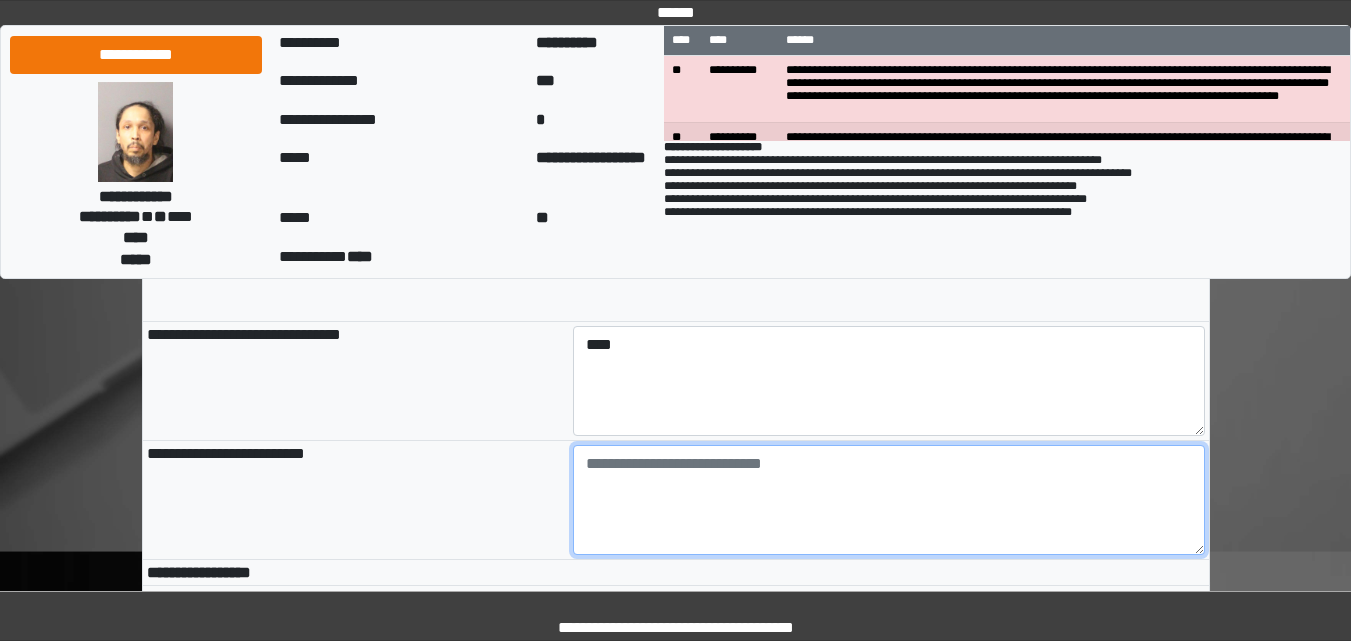 click at bounding box center [889, 500] 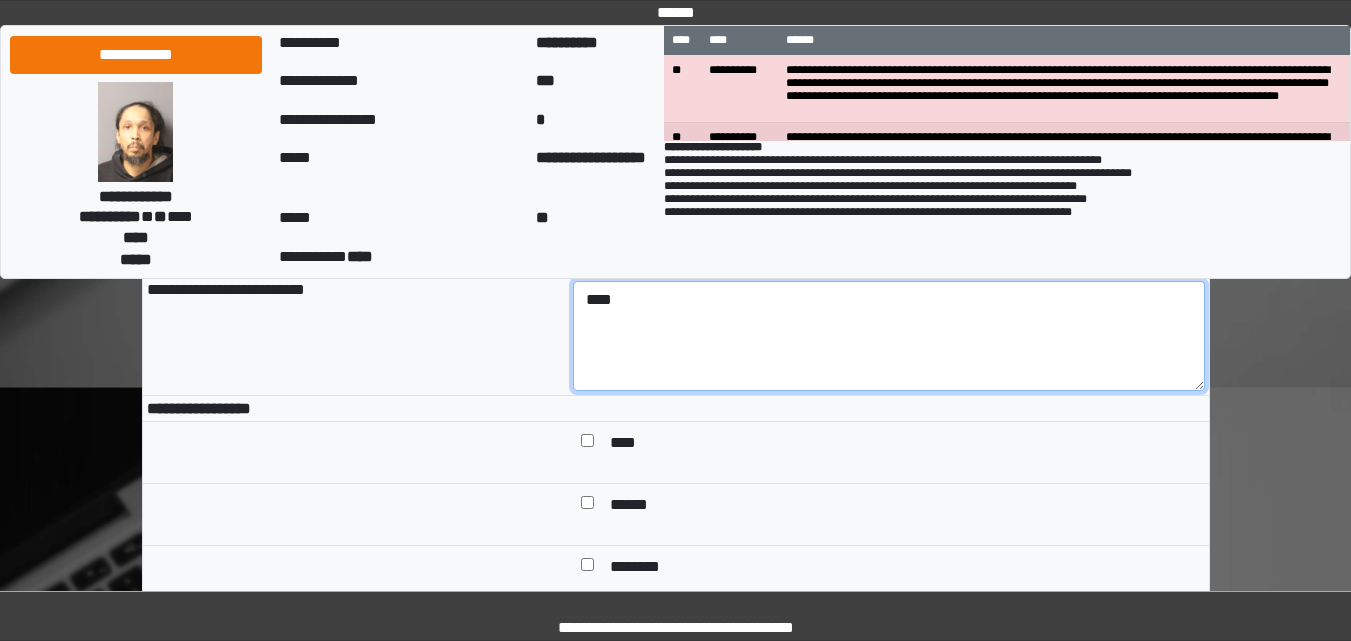 scroll, scrollTop: 400, scrollLeft: 0, axis: vertical 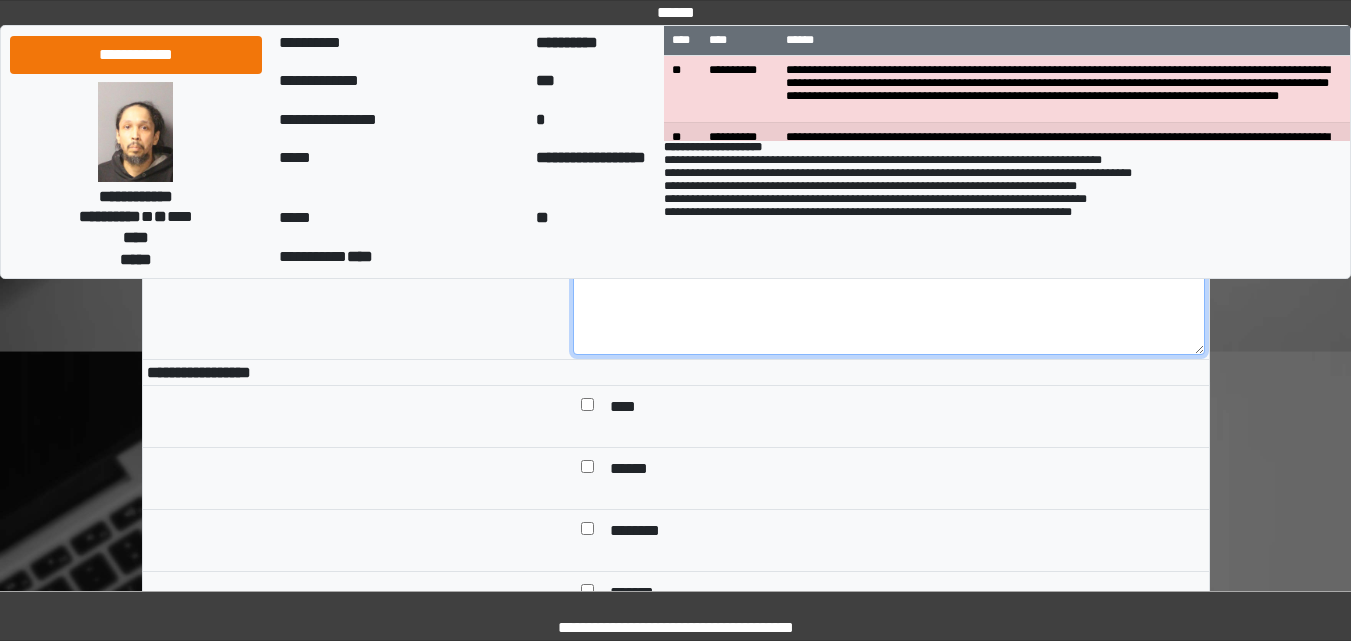 type on "****" 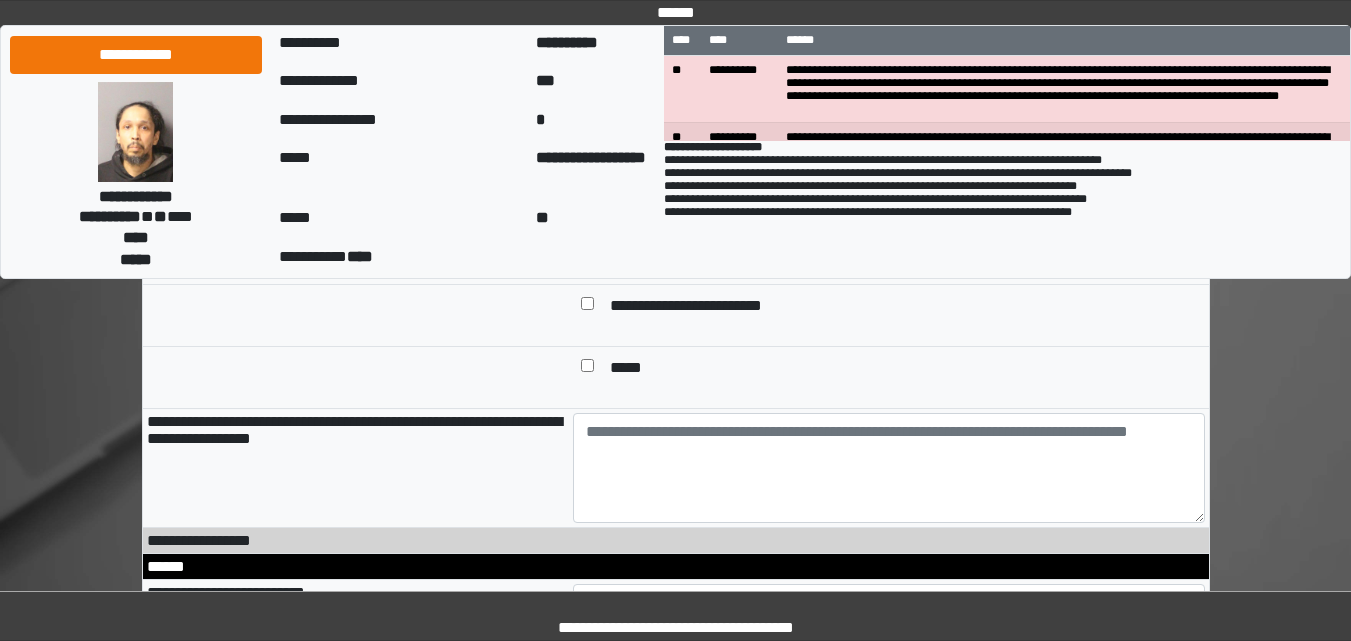 scroll, scrollTop: 1000, scrollLeft: 0, axis: vertical 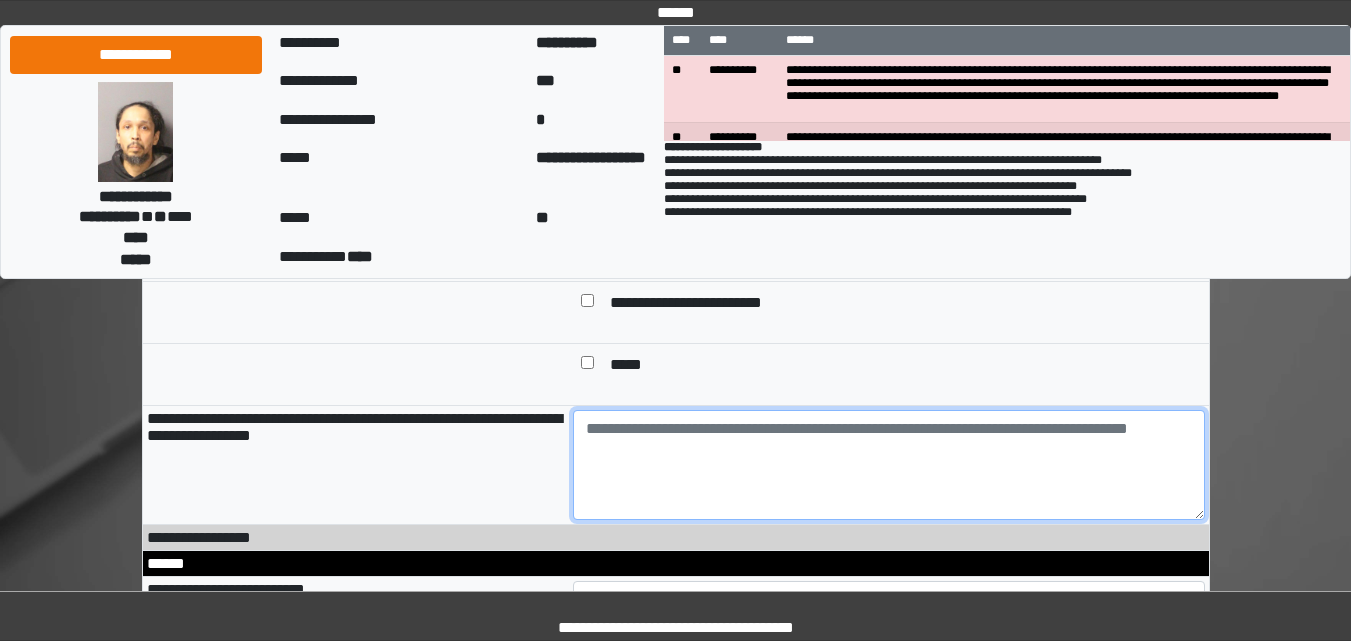 click at bounding box center [889, 465] 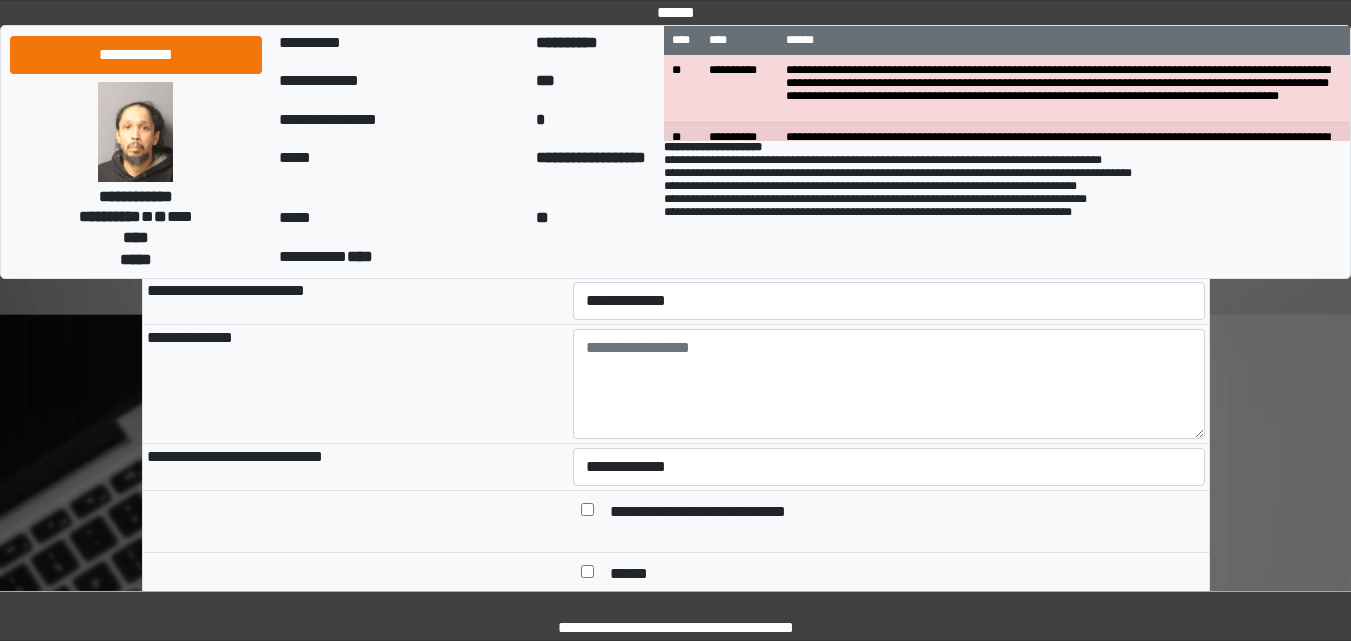 scroll, scrollTop: 1300, scrollLeft: 0, axis: vertical 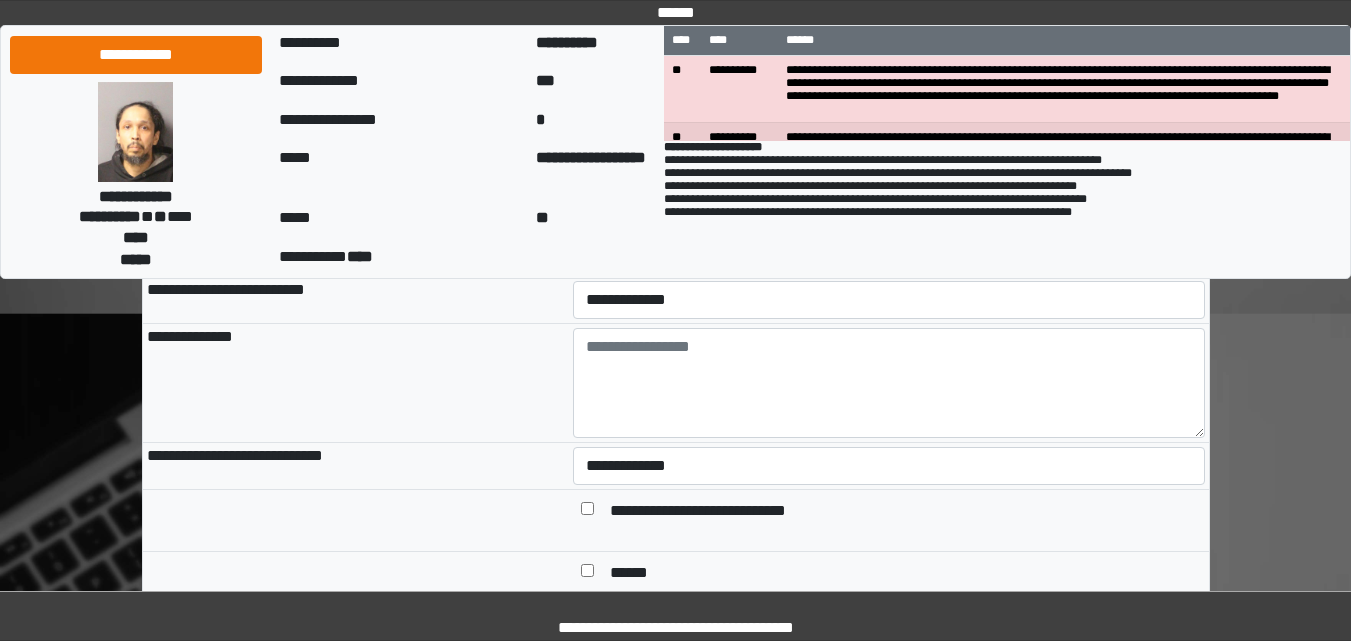 type on "**********" 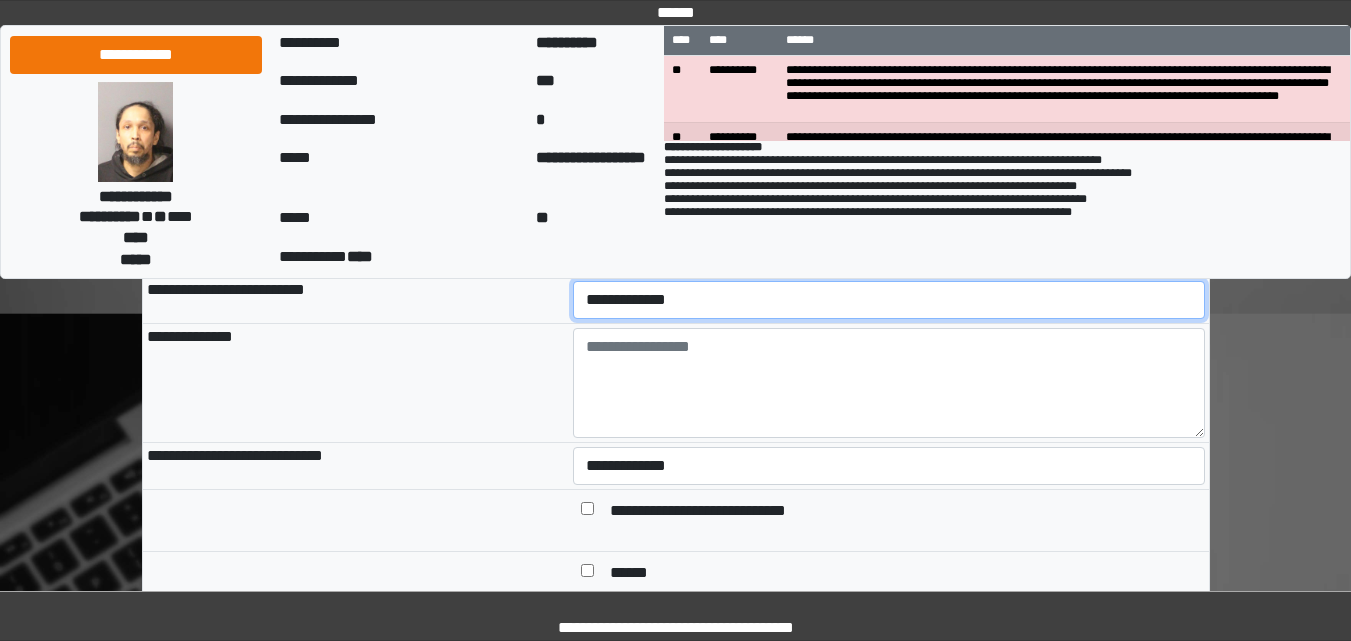 click on "**********" at bounding box center (889, 300) 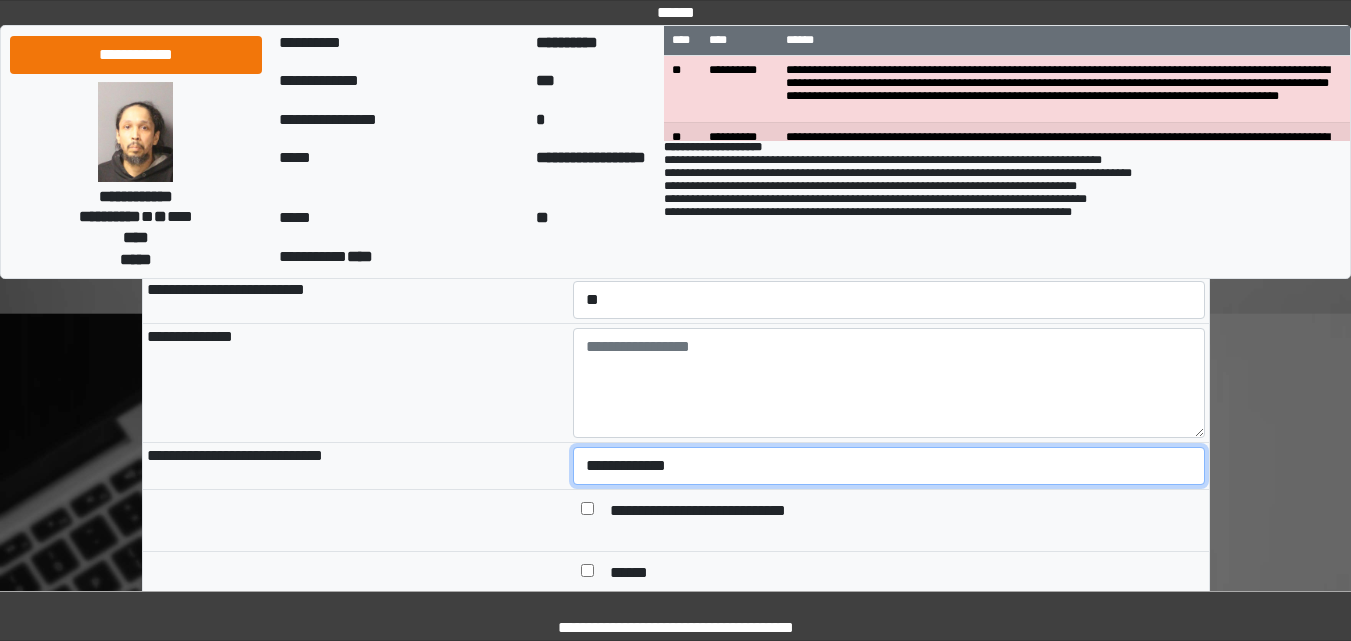 click on "**********" at bounding box center [889, 466] 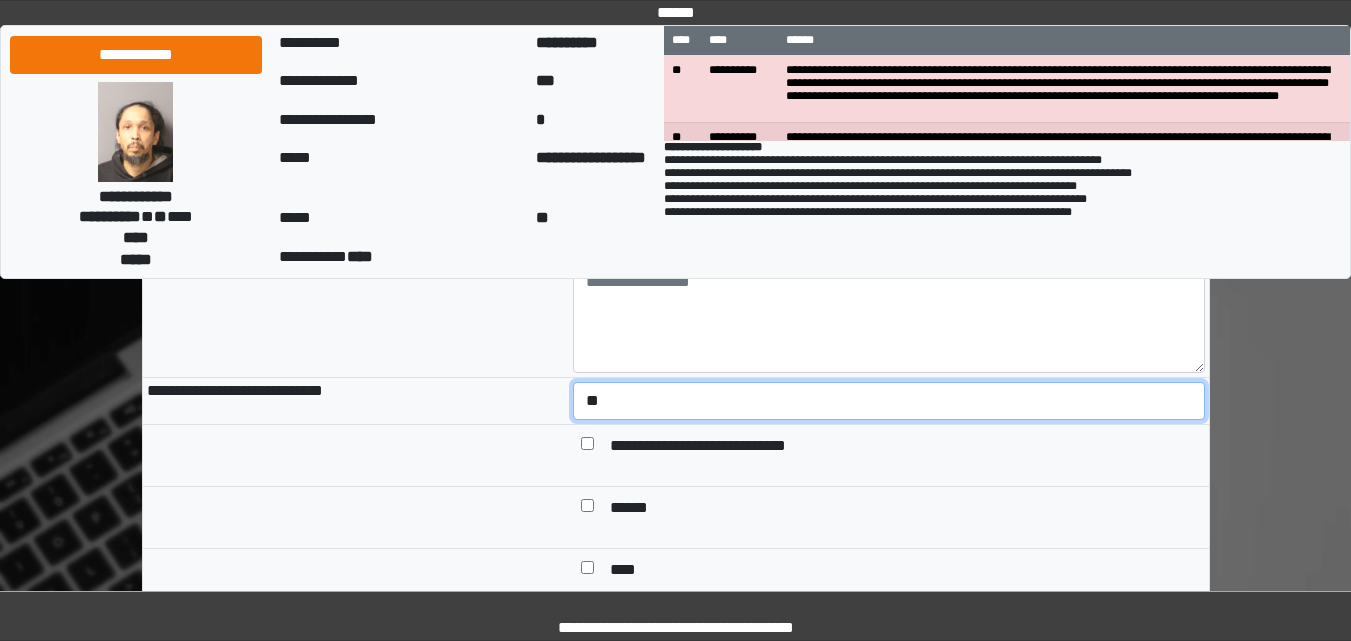 scroll, scrollTop: 1500, scrollLeft: 0, axis: vertical 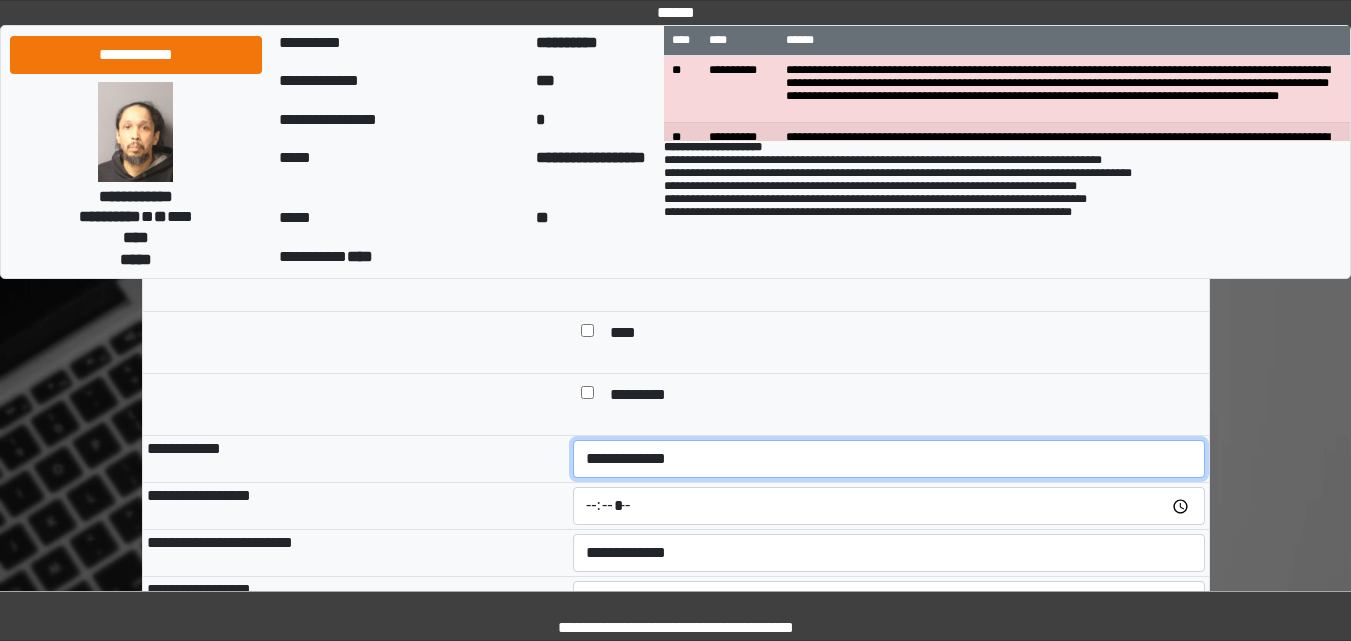 click on "**********" at bounding box center [889, 459] 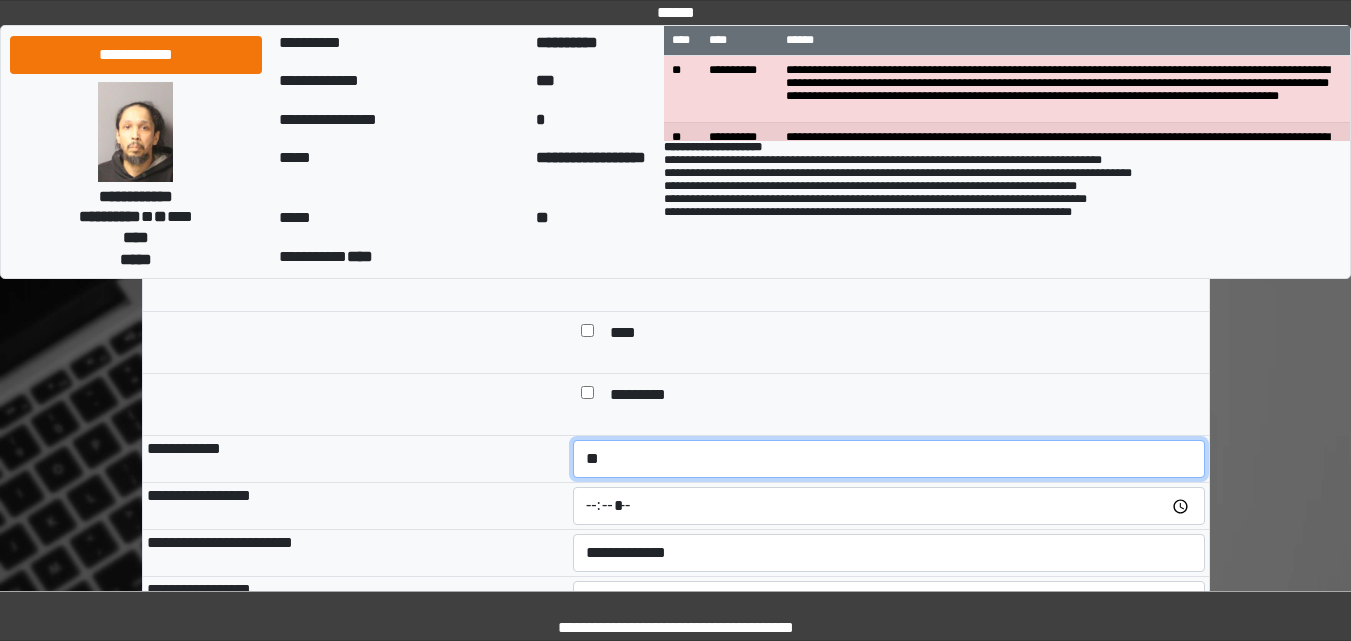 click on "**********" at bounding box center [889, 459] 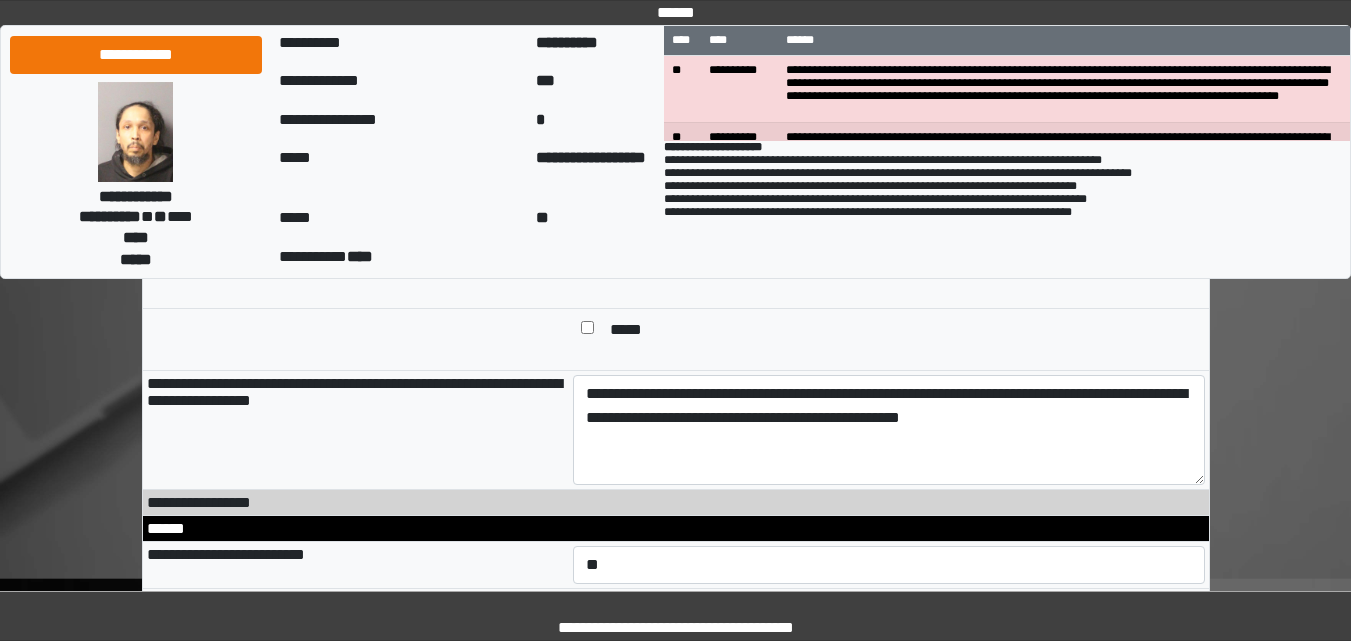 scroll, scrollTop: 1000, scrollLeft: 0, axis: vertical 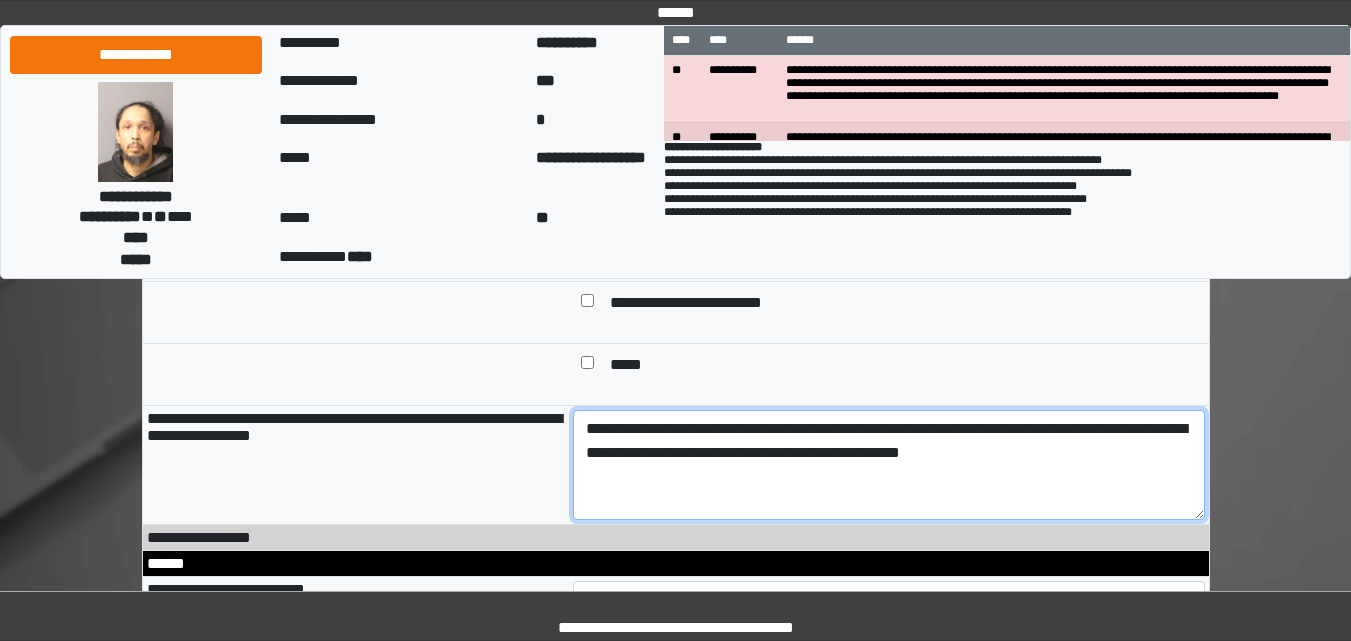 click on "**********" at bounding box center (889, 465) 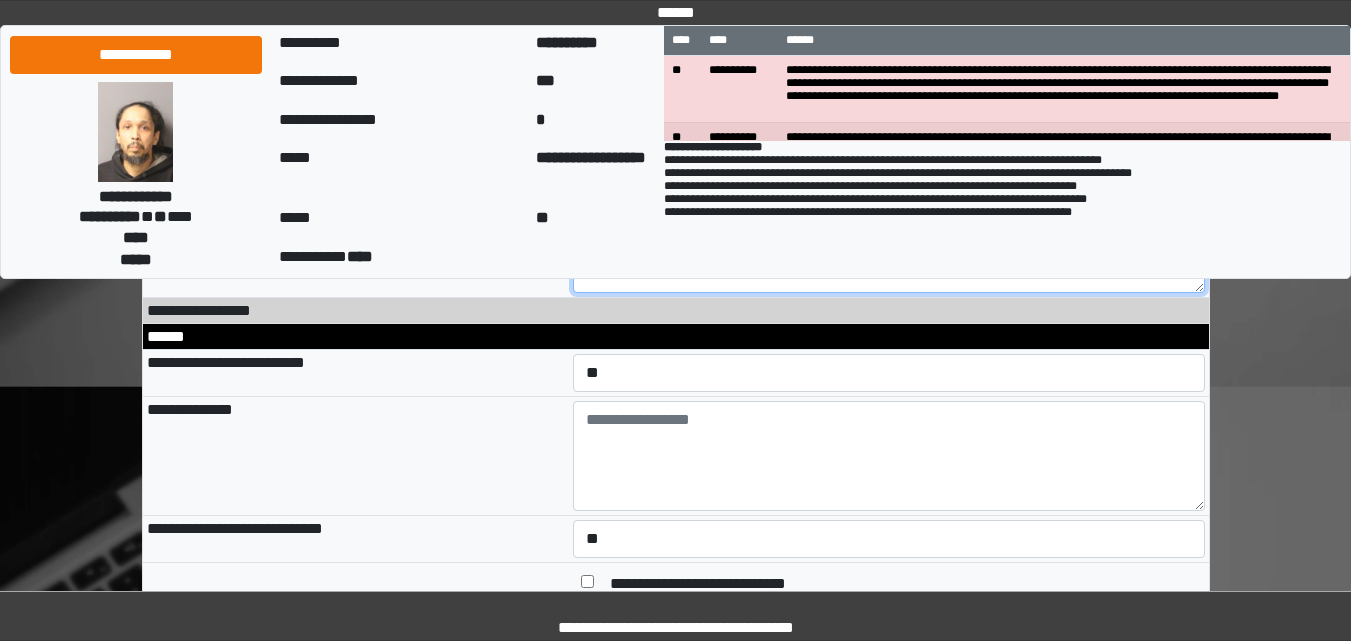 scroll, scrollTop: 1321, scrollLeft: 0, axis: vertical 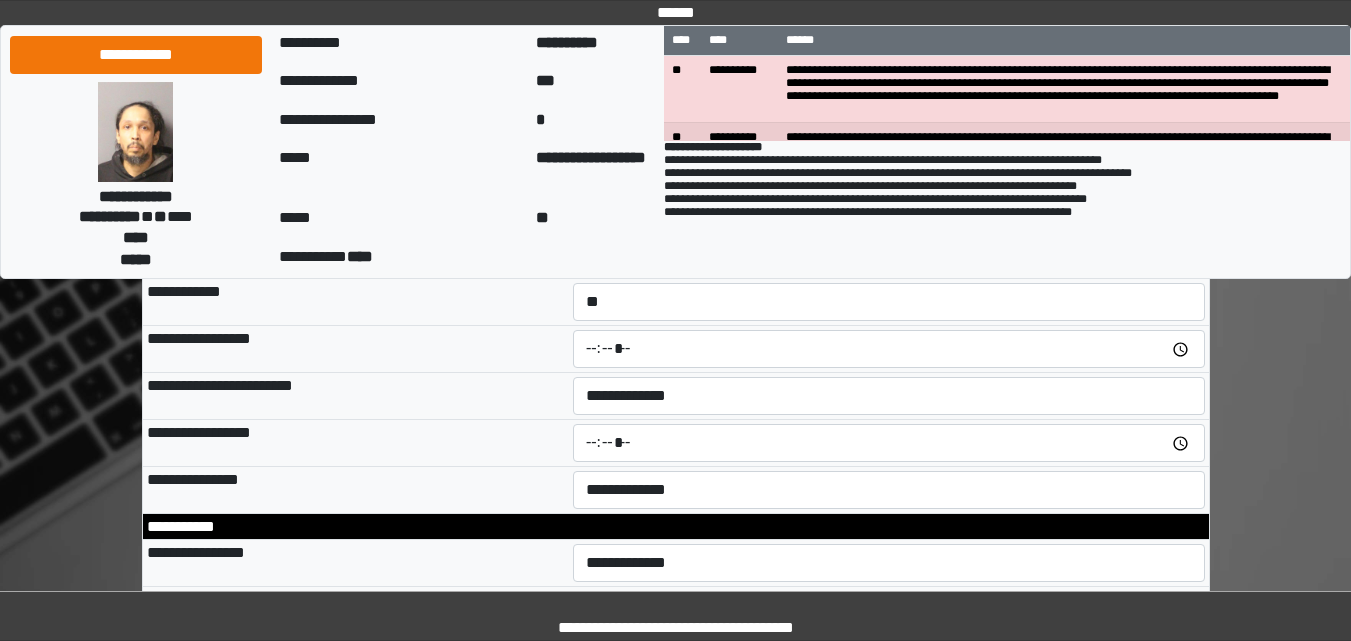 type on "**********" 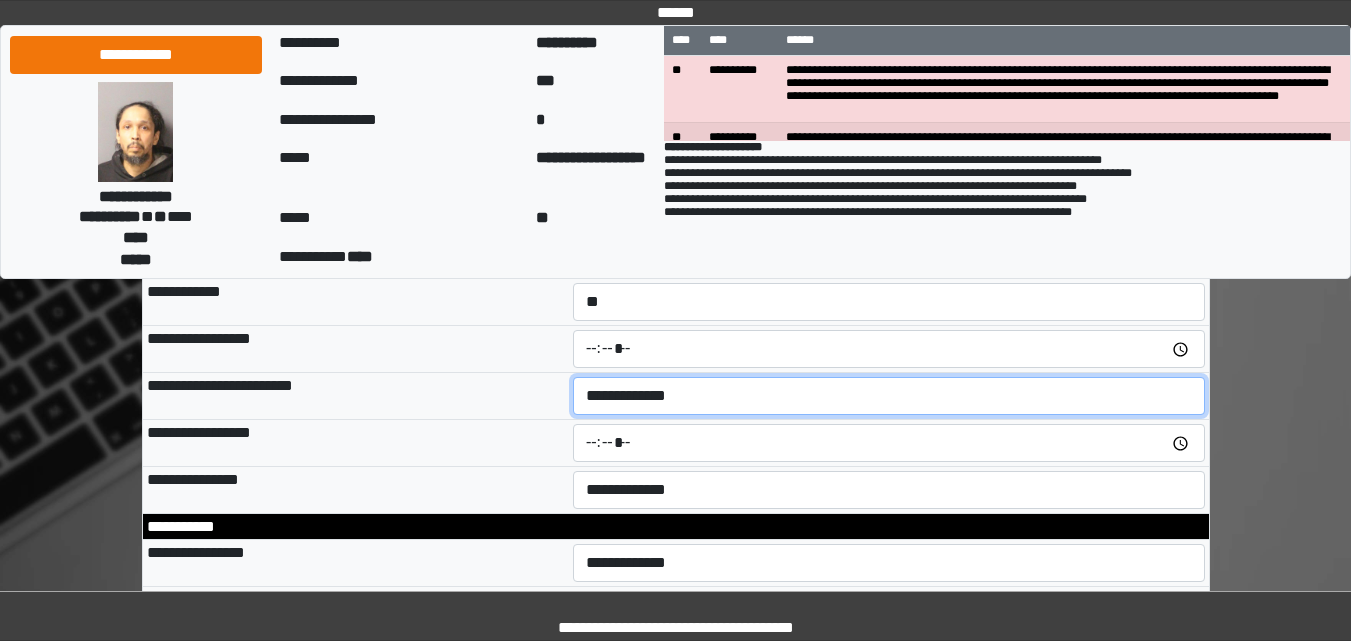 click on "**********" at bounding box center [889, 396] 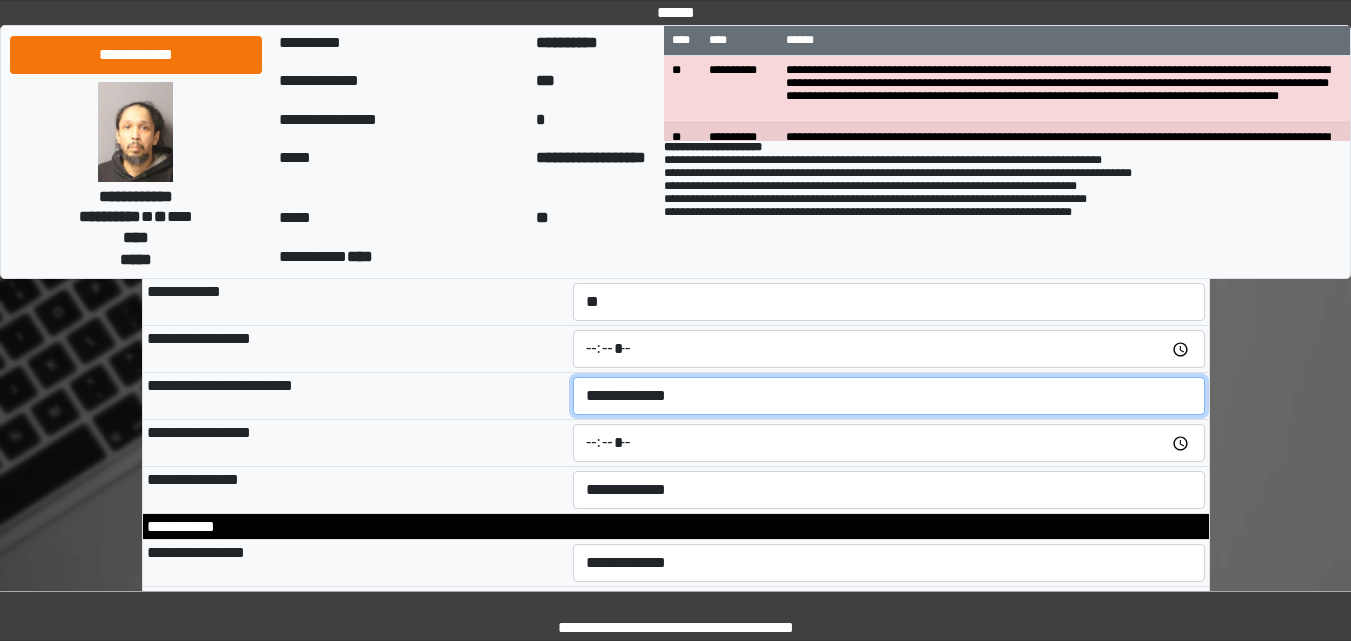 select on "*" 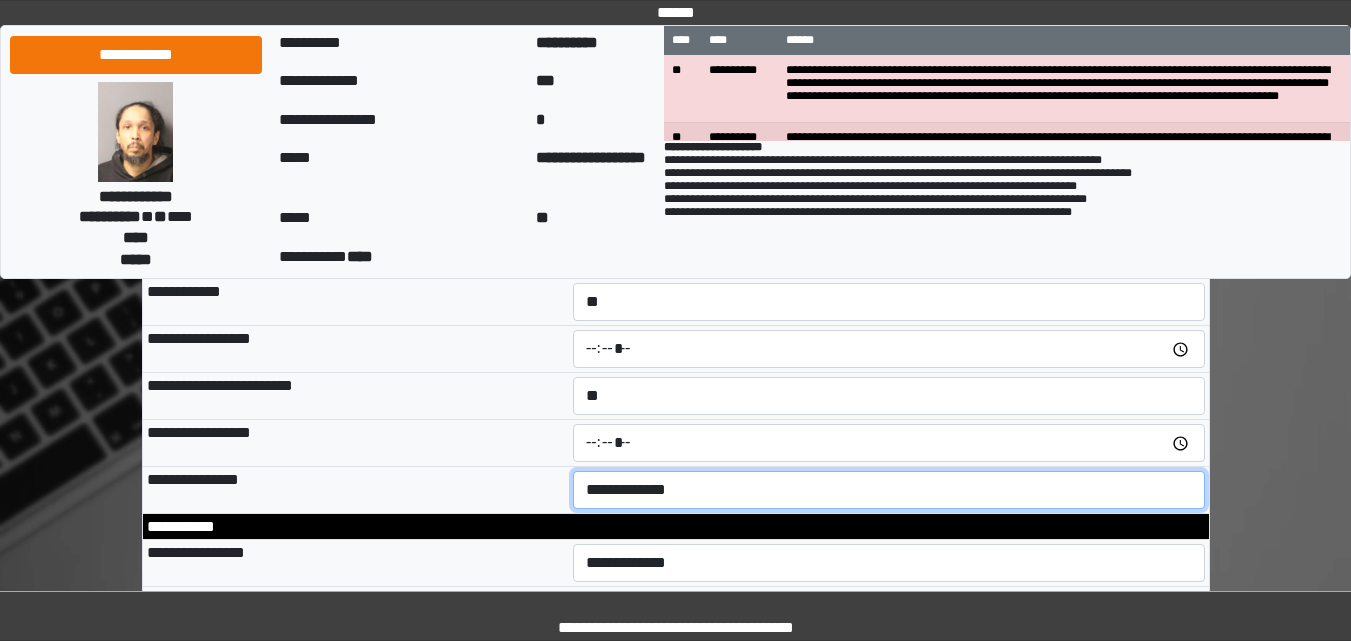 click on "**********" at bounding box center (889, 490) 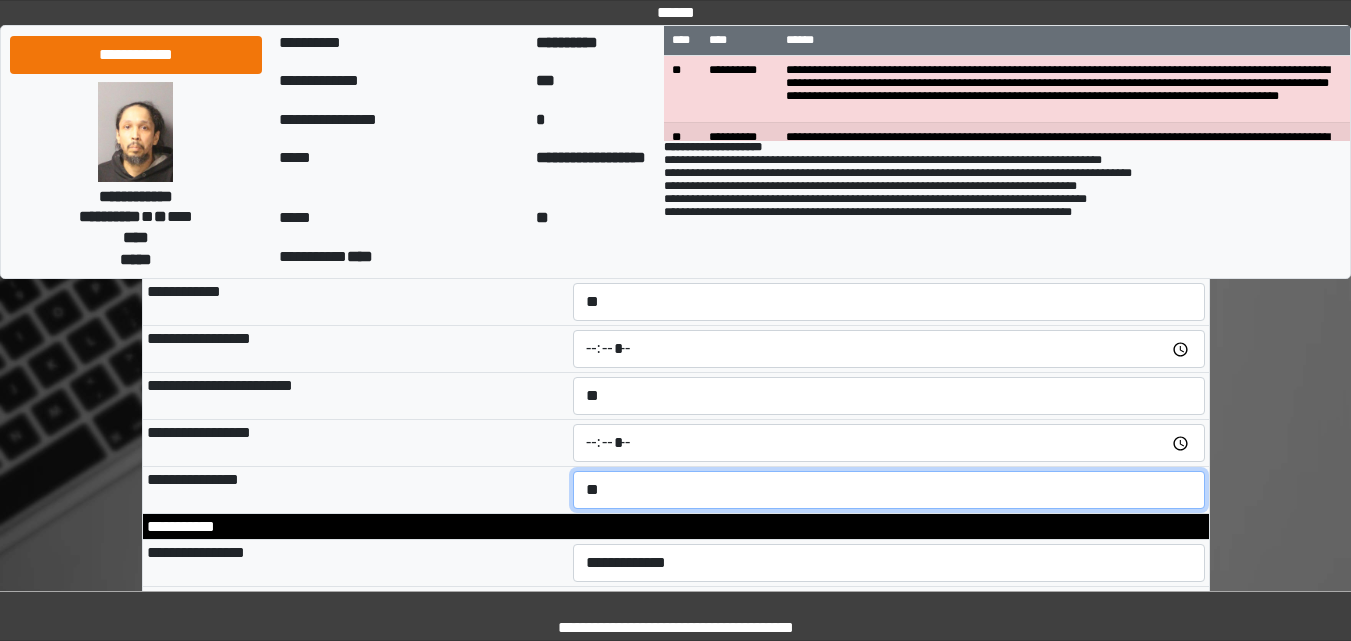 click on "**********" at bounding box center [889, 490] 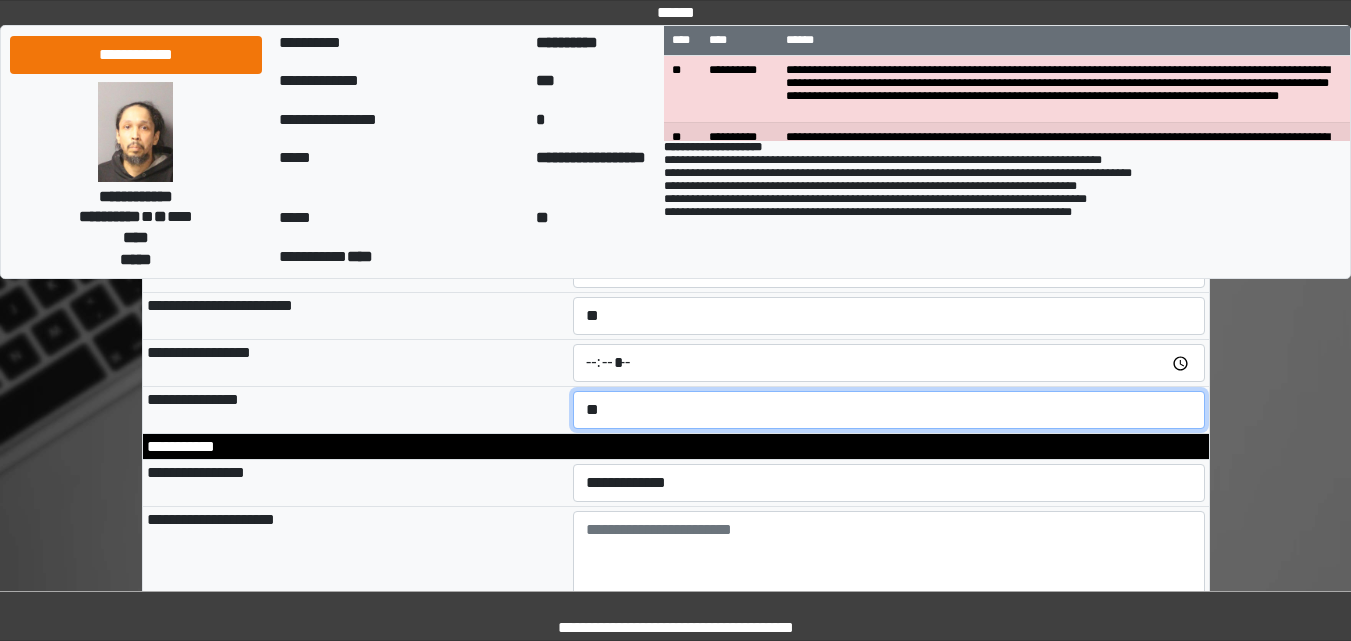 scroll, scrollTop: 2631, scrollLeft: 0, axis: vertical 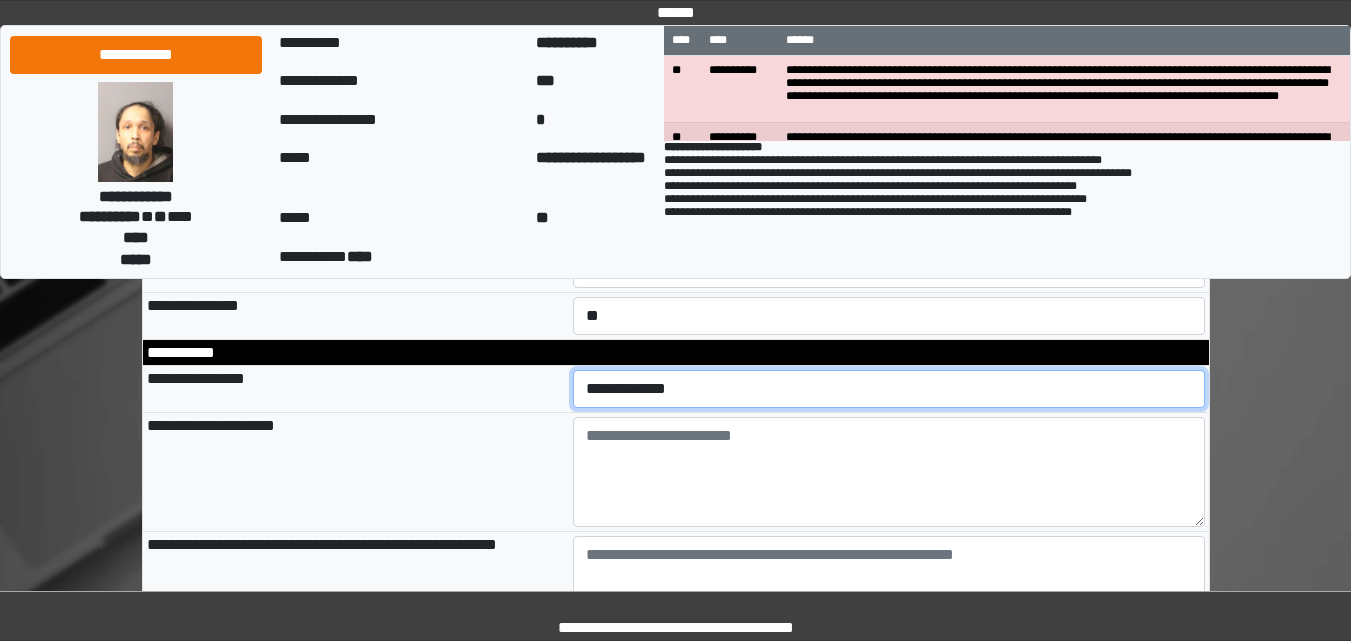 click on "**********" at bounding box center (889, 389) 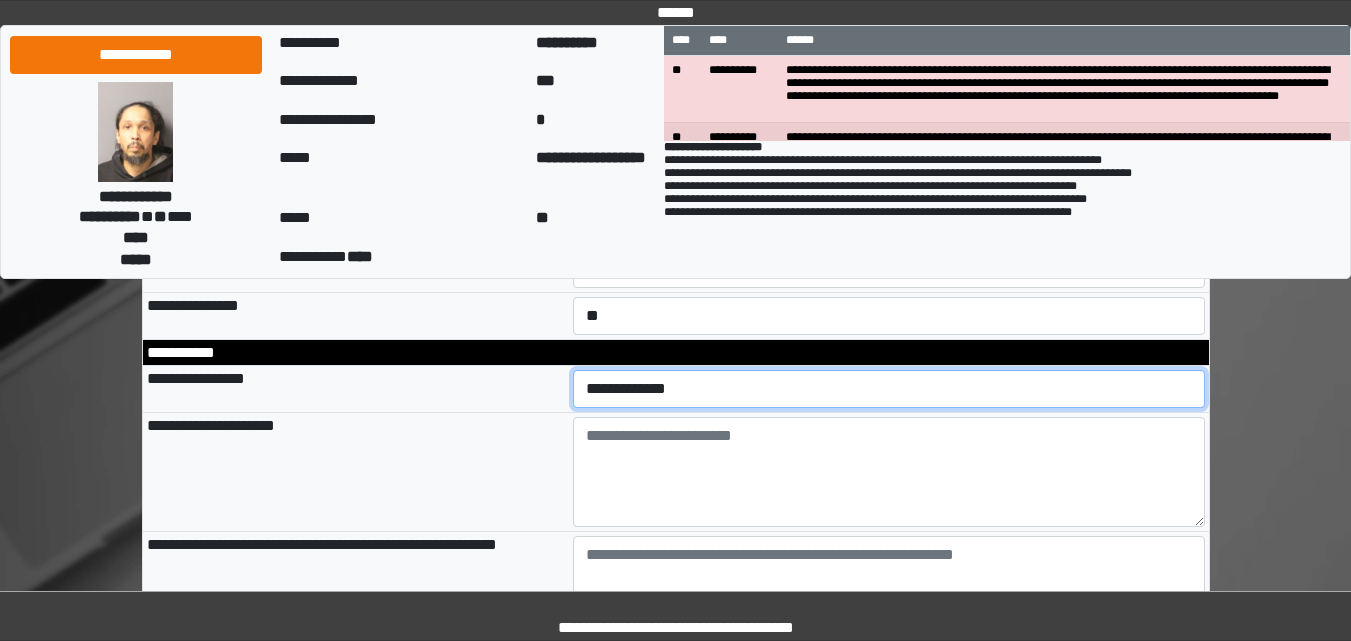 select on "*" 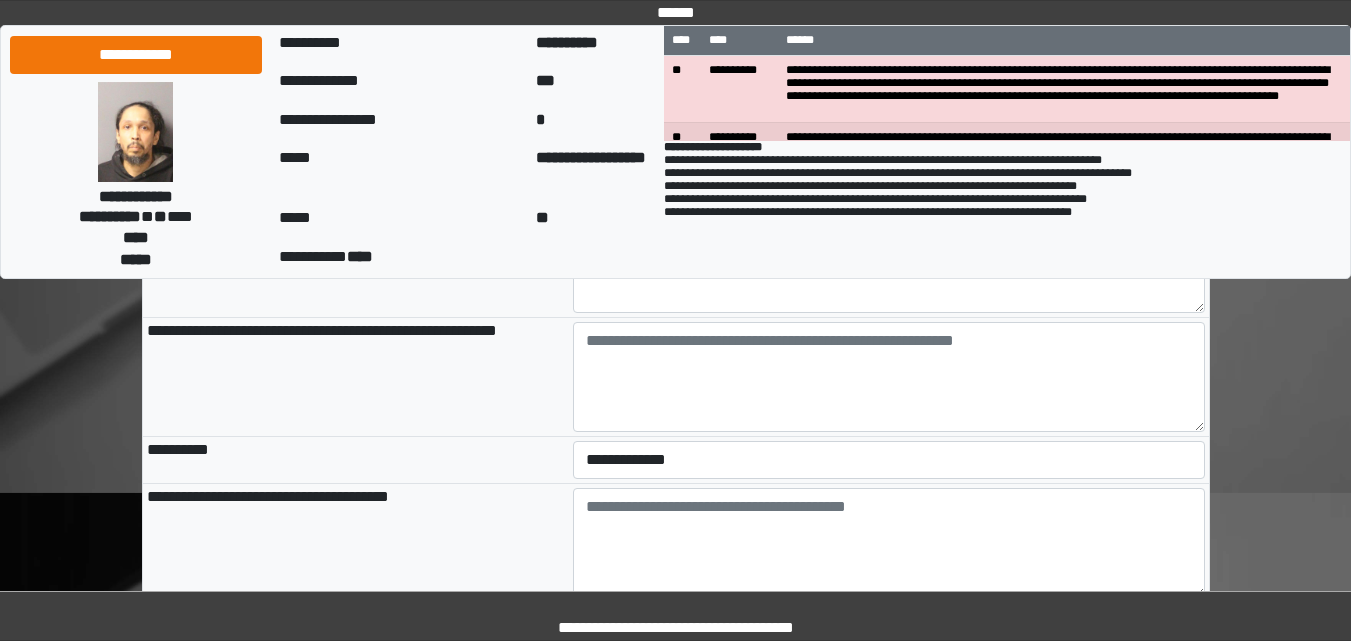 scroll, scrollTop: 2912, scrollLeft: 0, axis: vertical 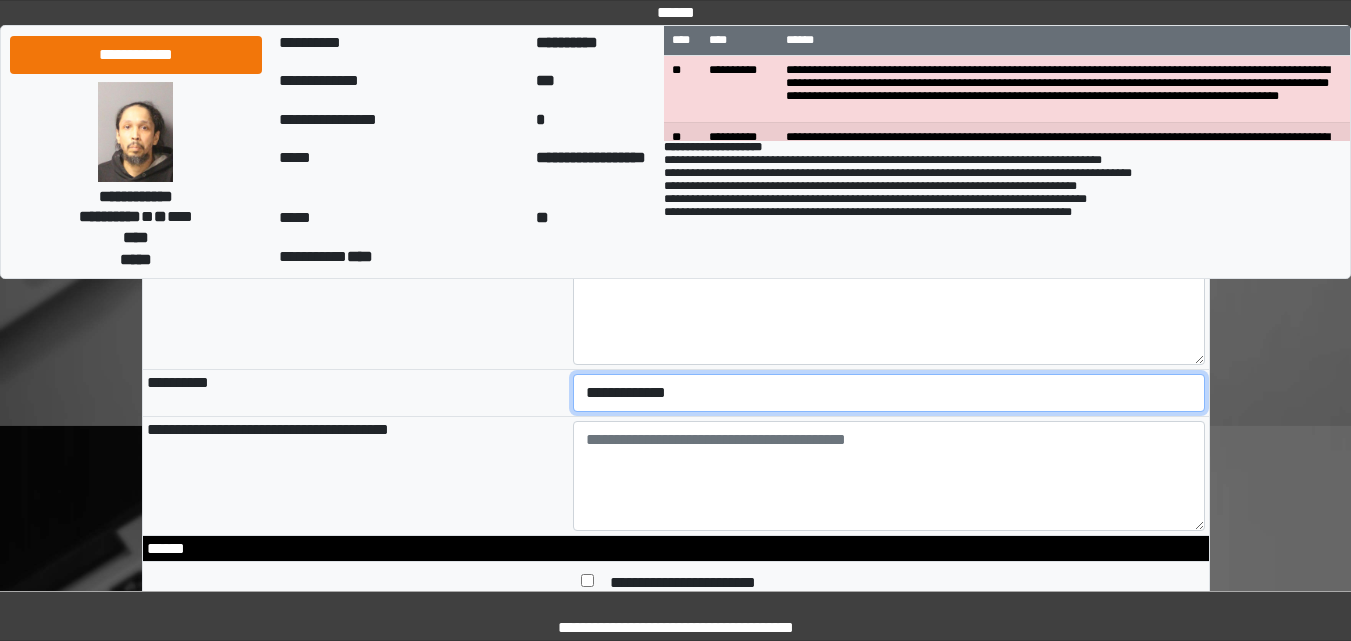 click on "**********" at bounding box center (889, 393) 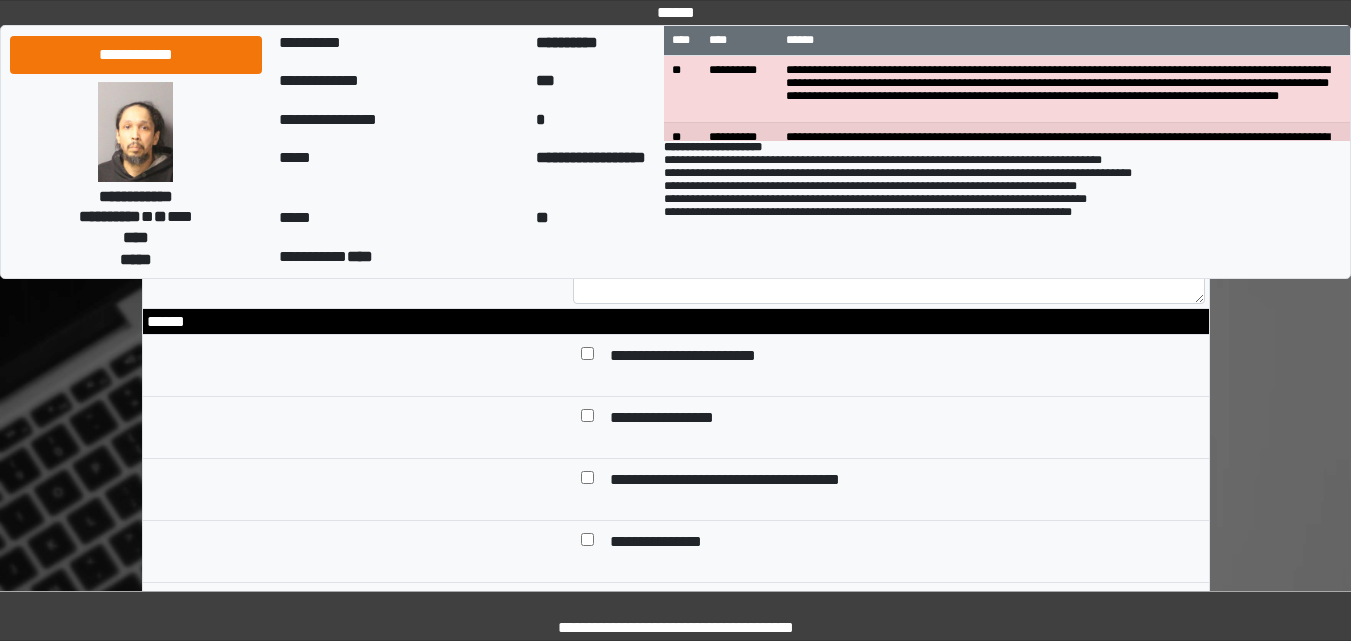 scroll, scrollTop: 3192, scrollLeft: 0, axis: vertical 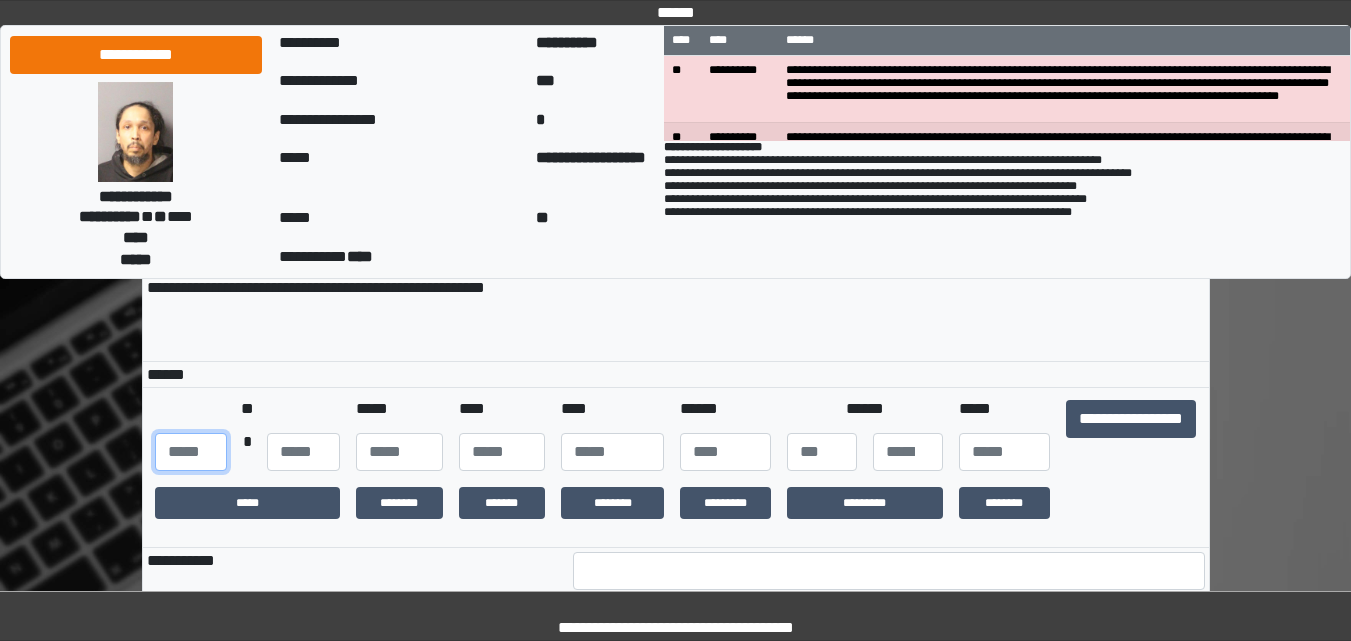 click at bounding box center [191, 452] 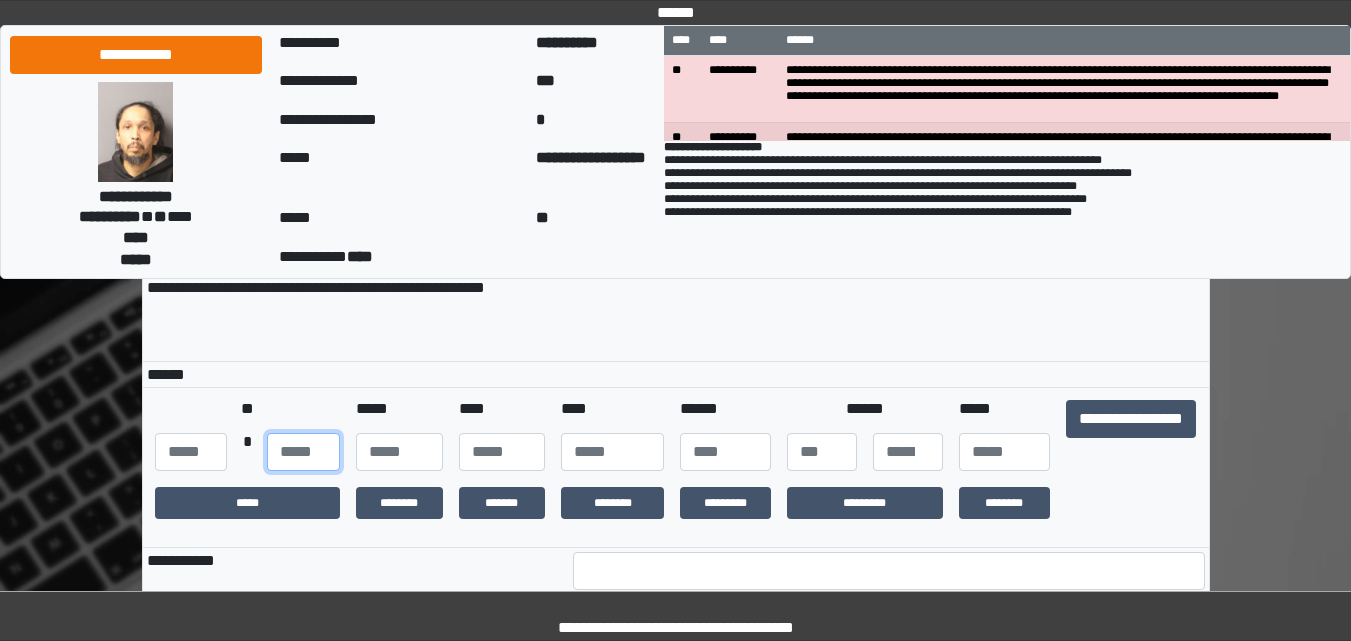 type on "**" 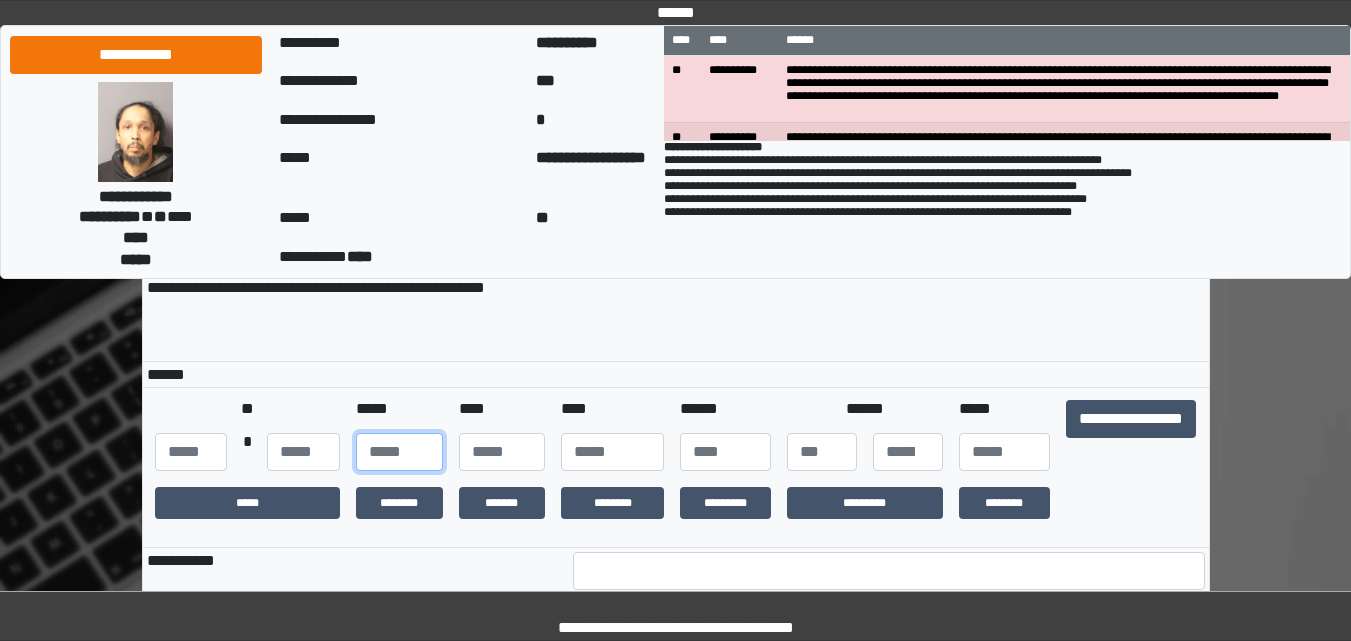 type on "**" 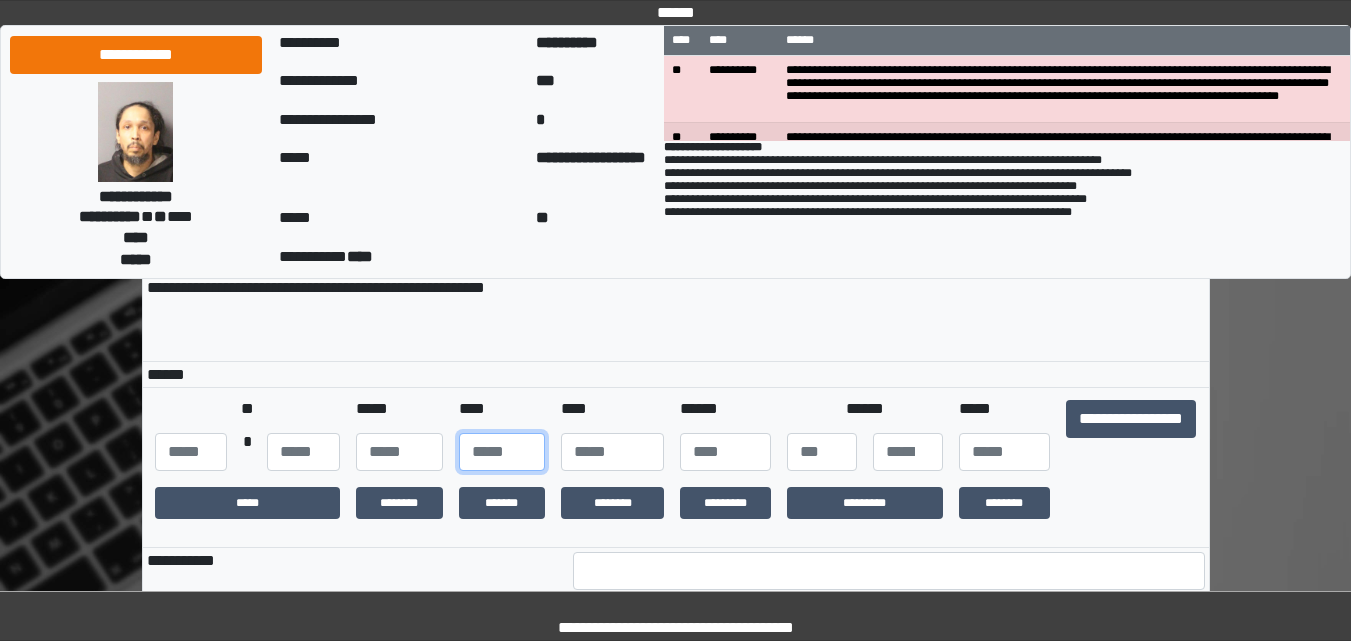 type on "**" 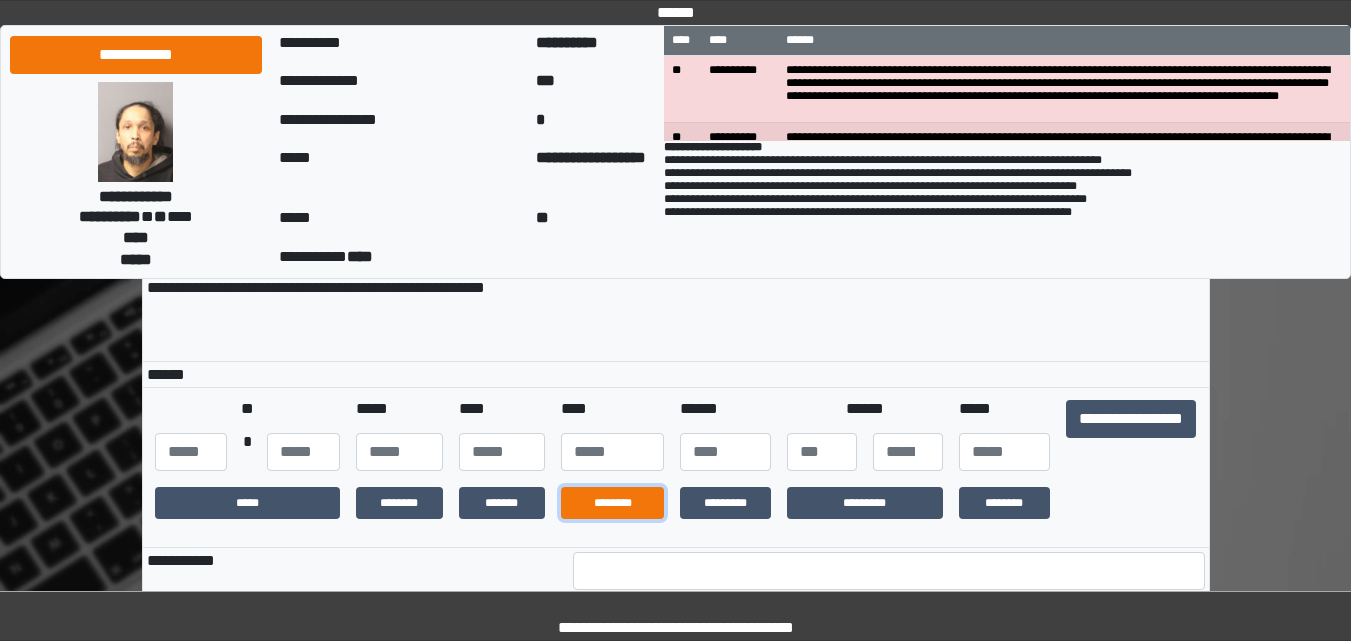 click on "********" at bounding box center (612, 503) 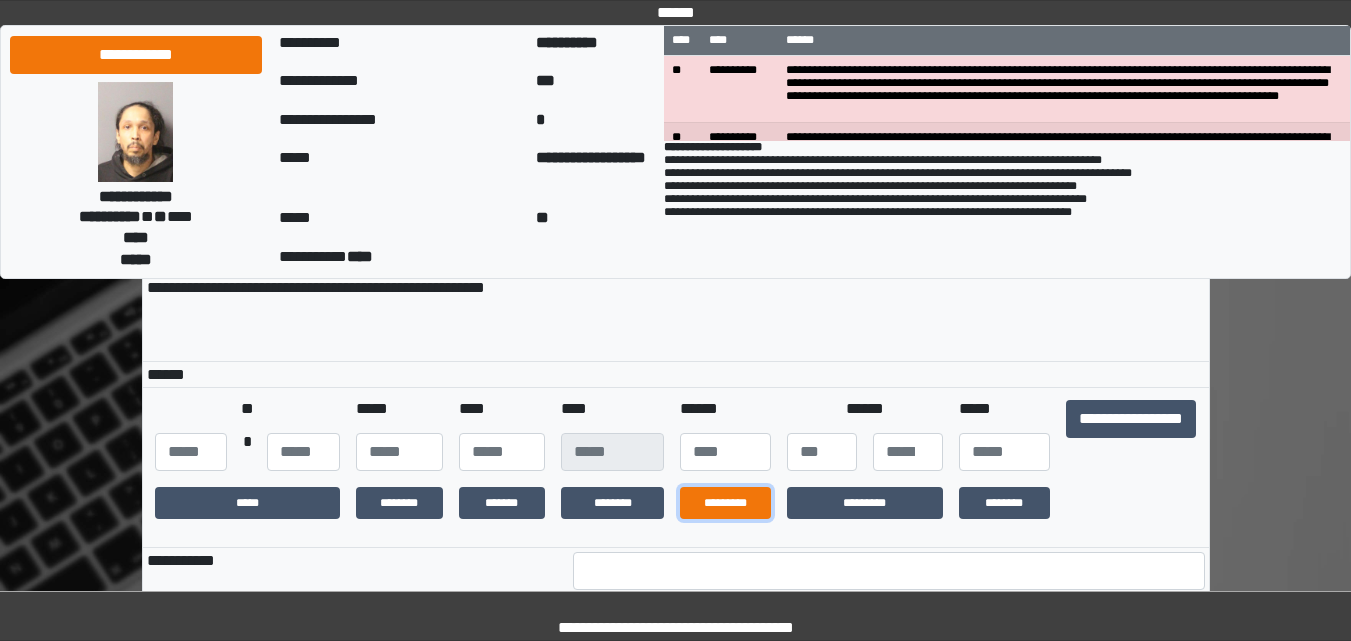 click on "*********" at bounding box center (725, 503) 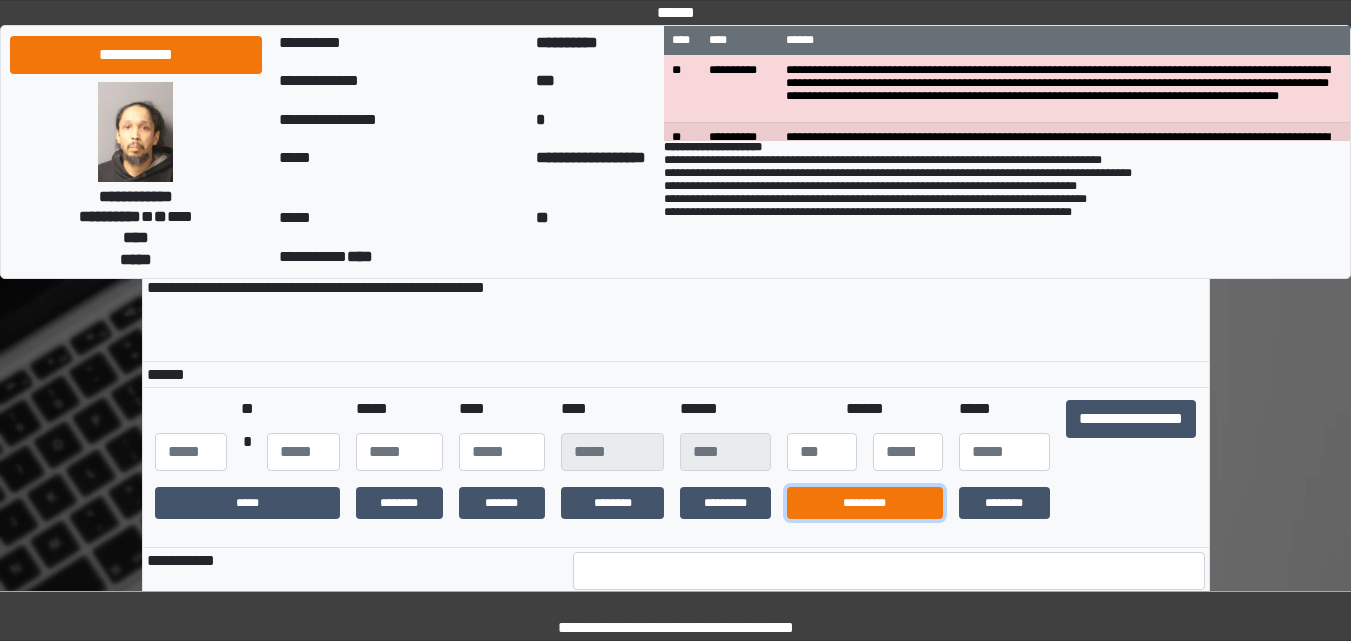click on "*********" at bounding box center [865, 503] 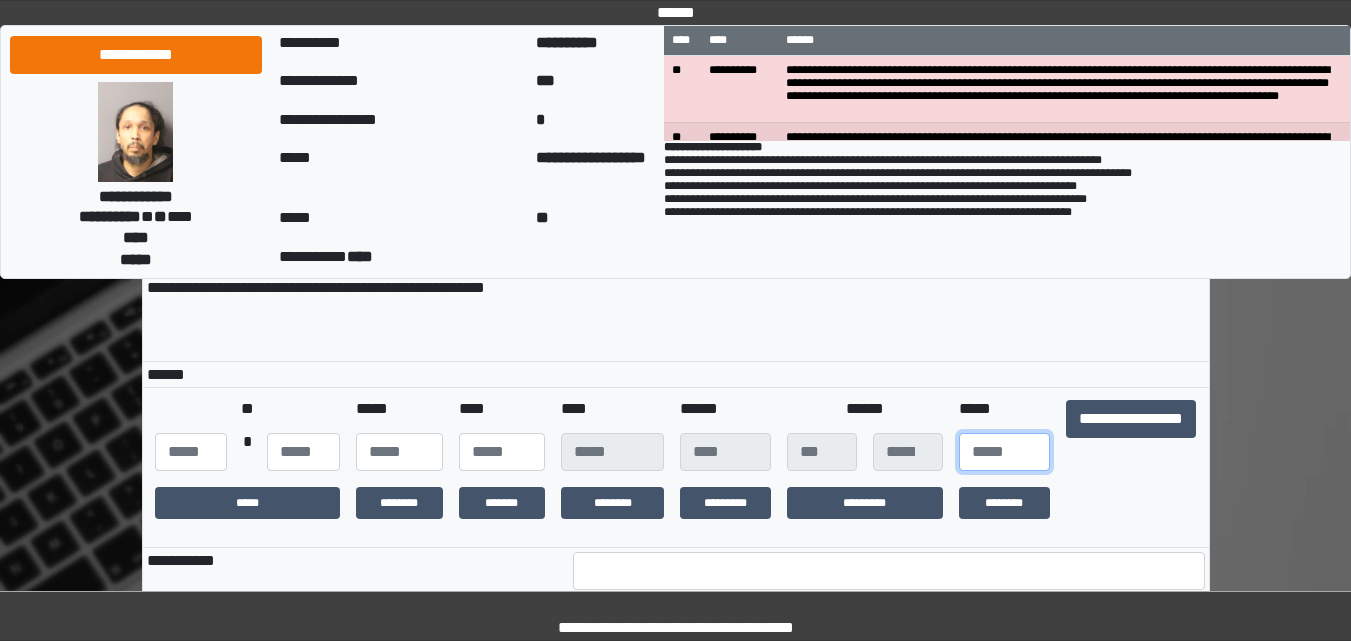 click at bounding box center [1004, 452] 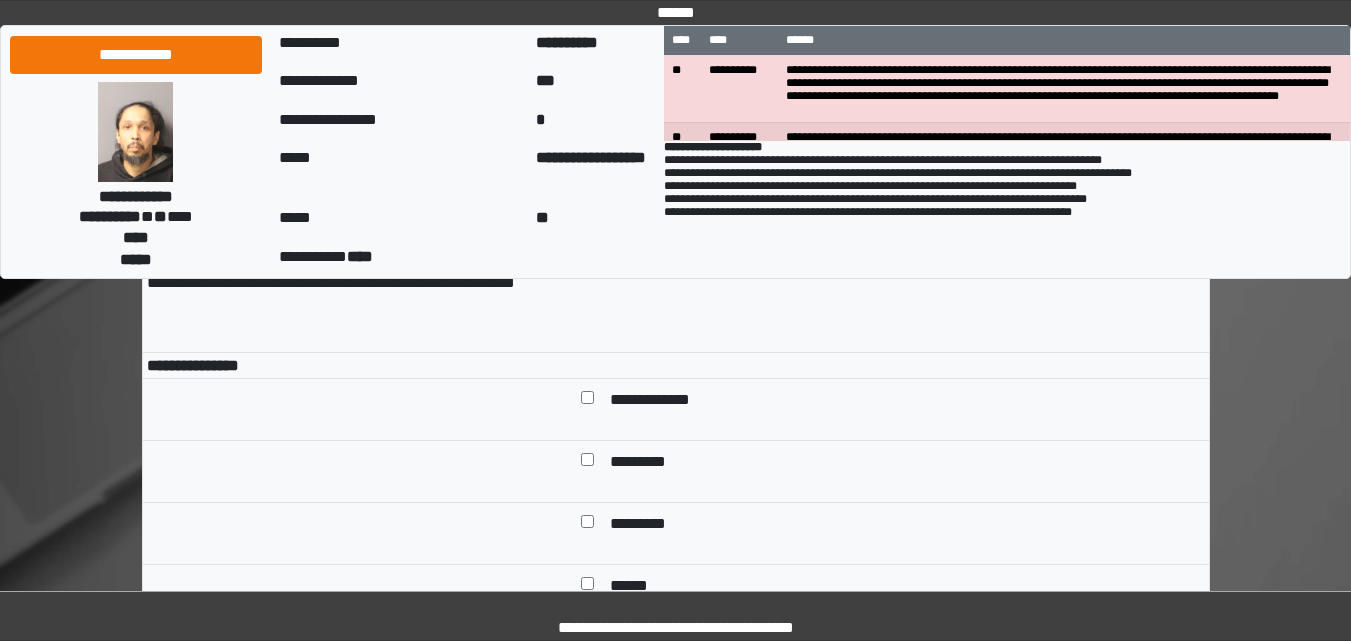 scroll, scrollTop: 6173, scrollLeft: 0, axis: vertical 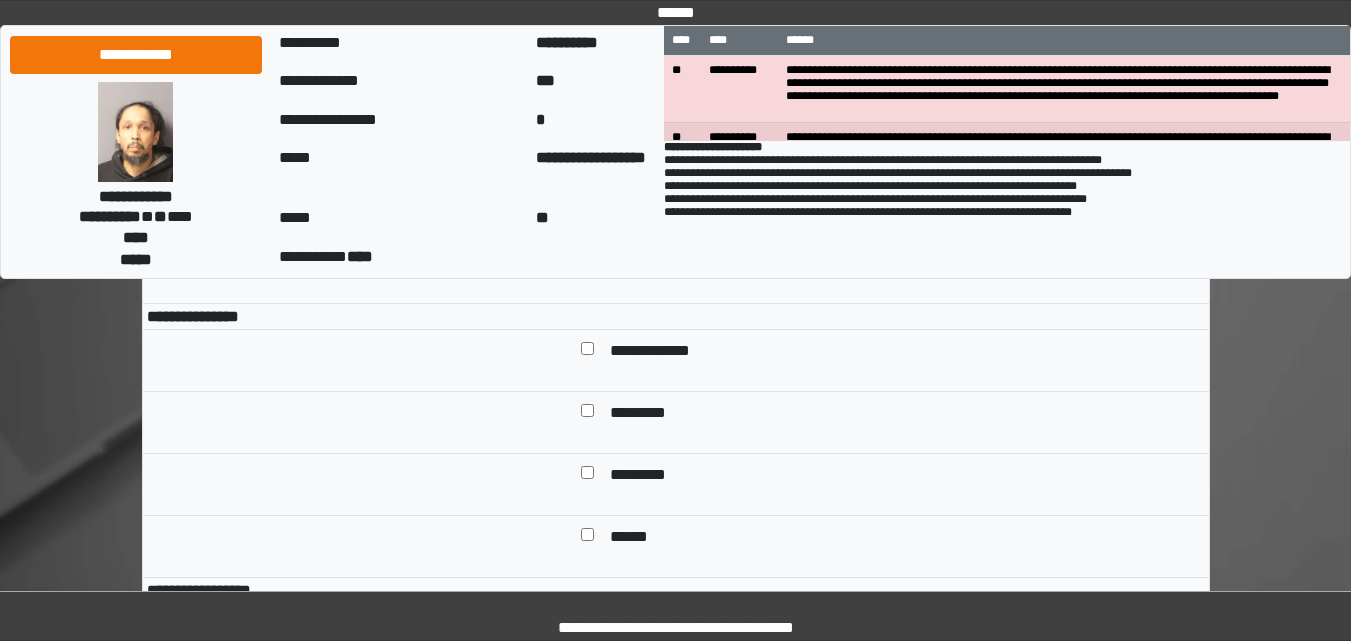 type on "**" 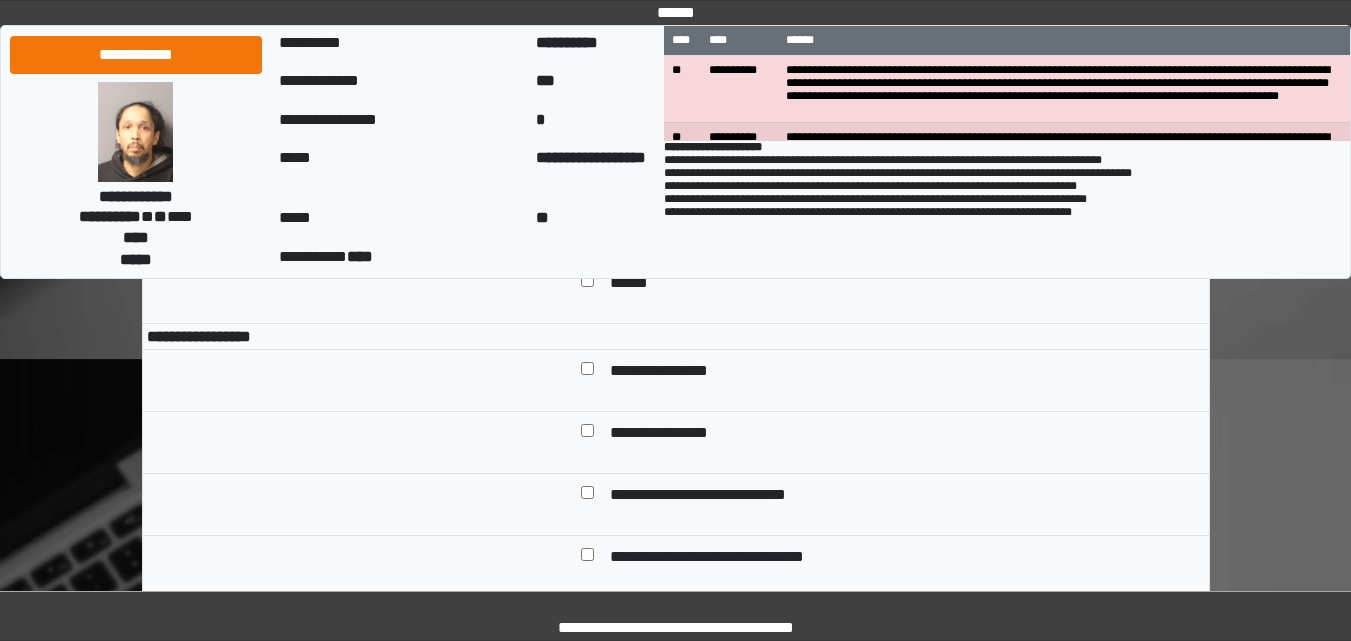 scroll, scrollTop: 6473, scrollLeft: 0, axis: vertical 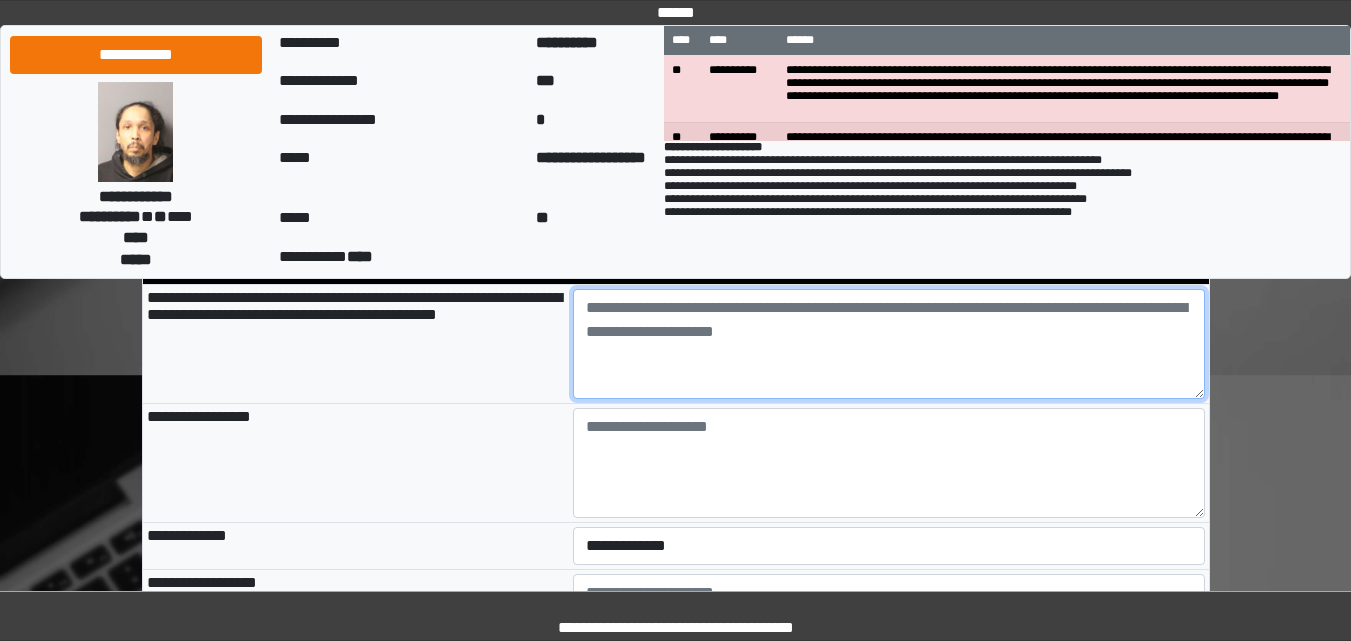 click at bounding box center (889, 344) 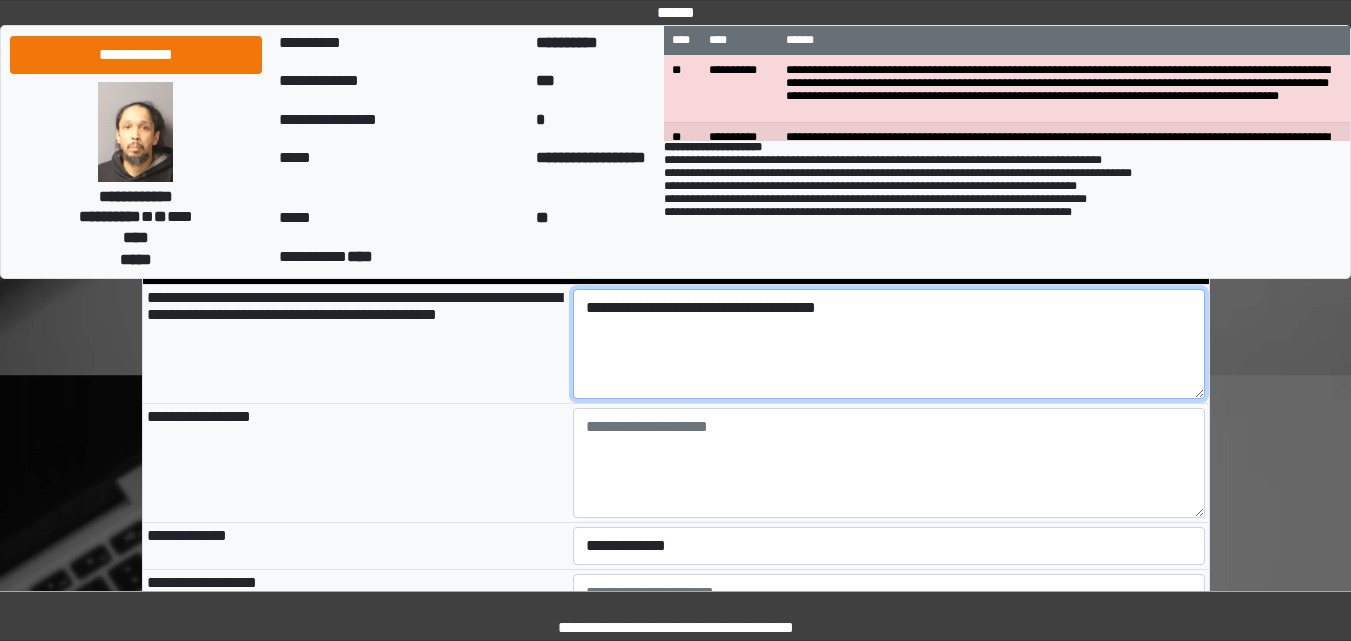 click on "**********" at bounding box center [889, 344] 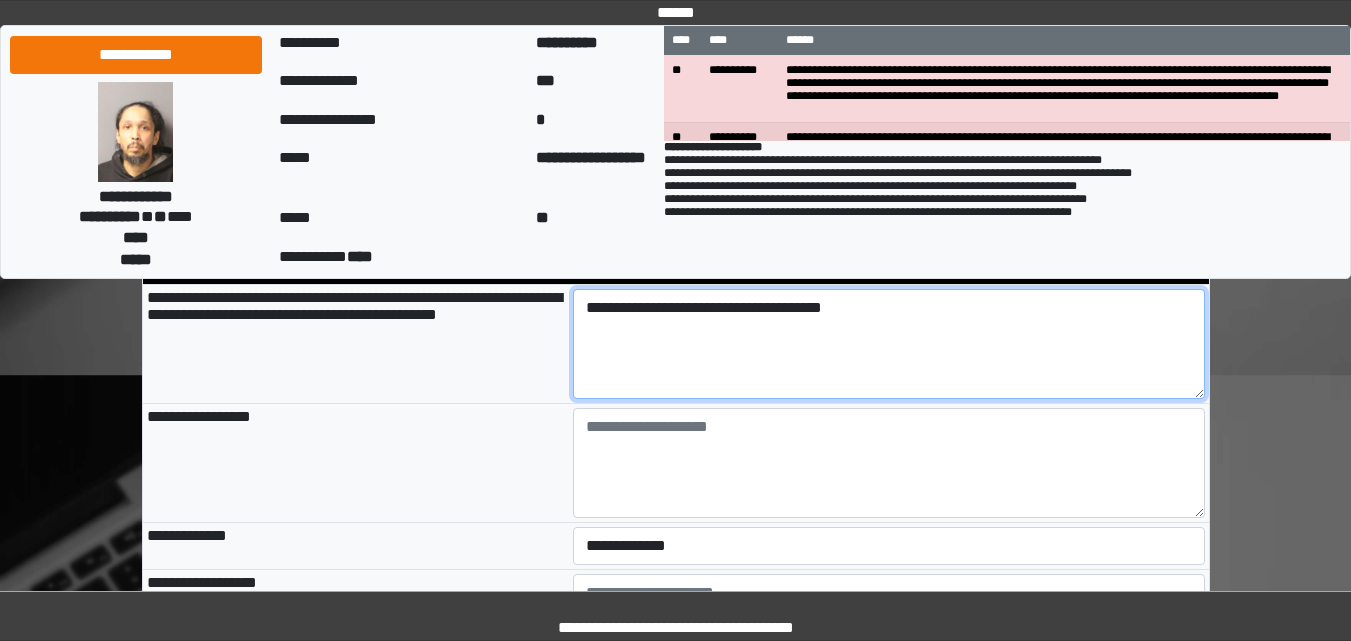 click on "**********" at bounding box center [889, 344] 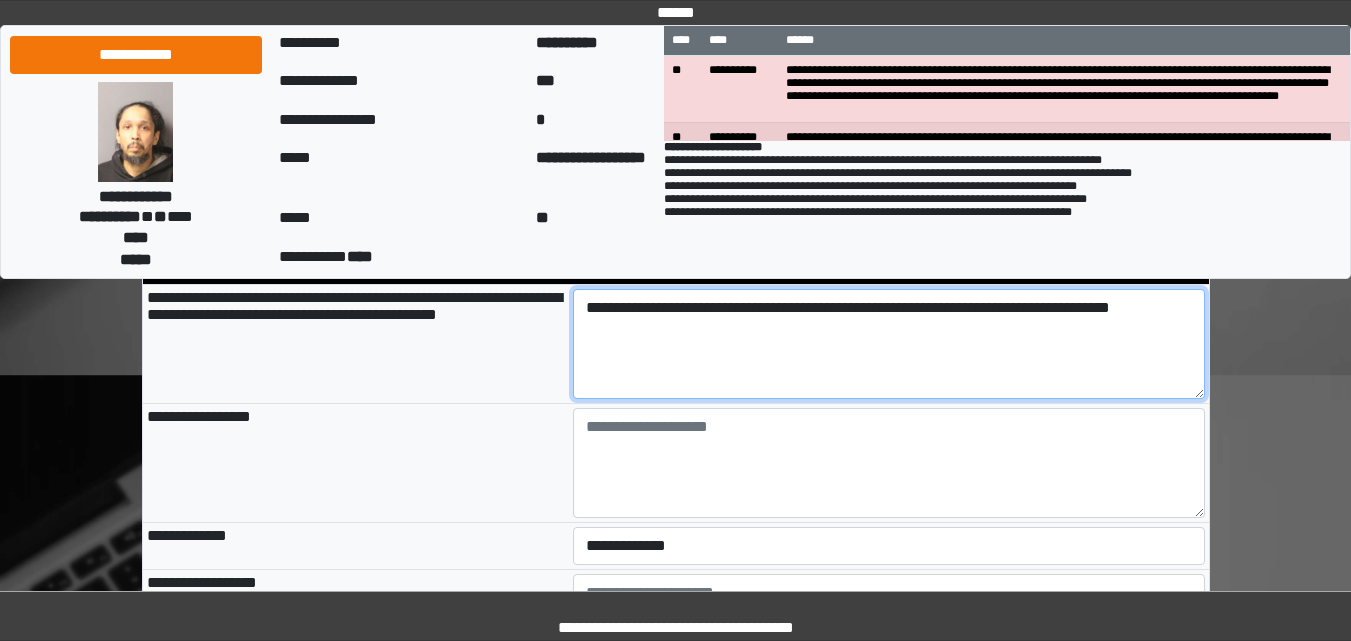 type on "**********" 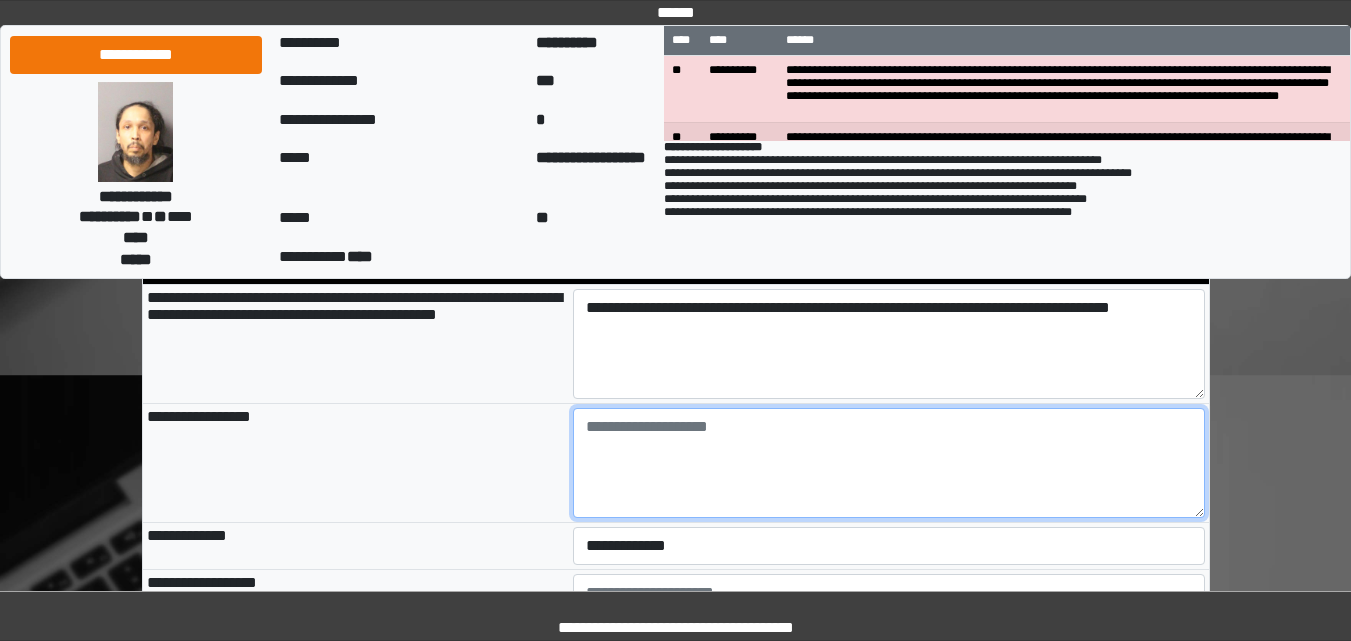 click at bounding box center [889, 463] 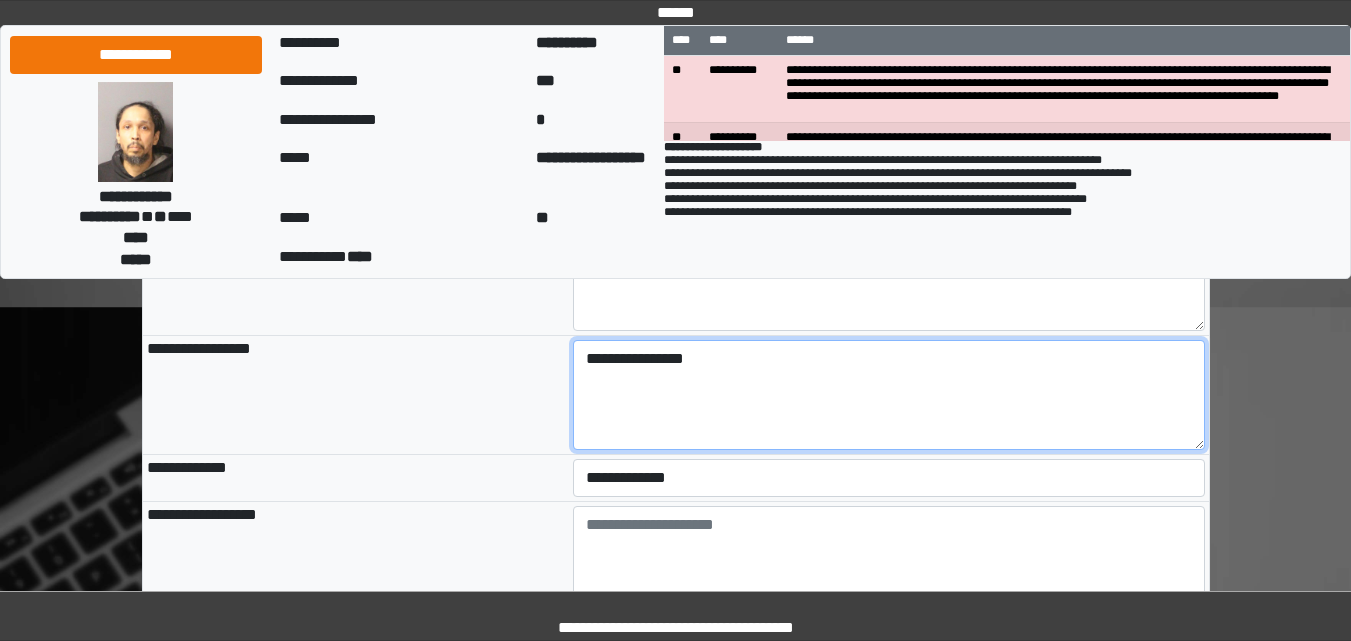 scroll, scrollTop: 7473, scrollLeft: 0, axis: vertical 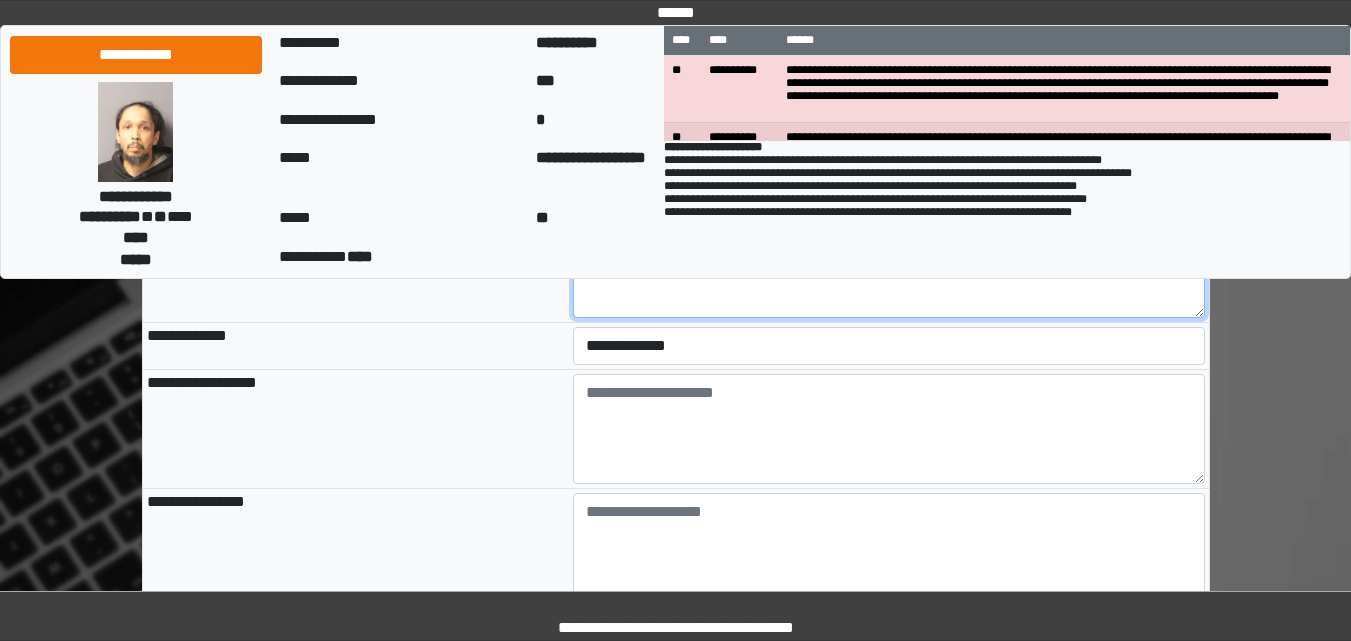 type on "**********" 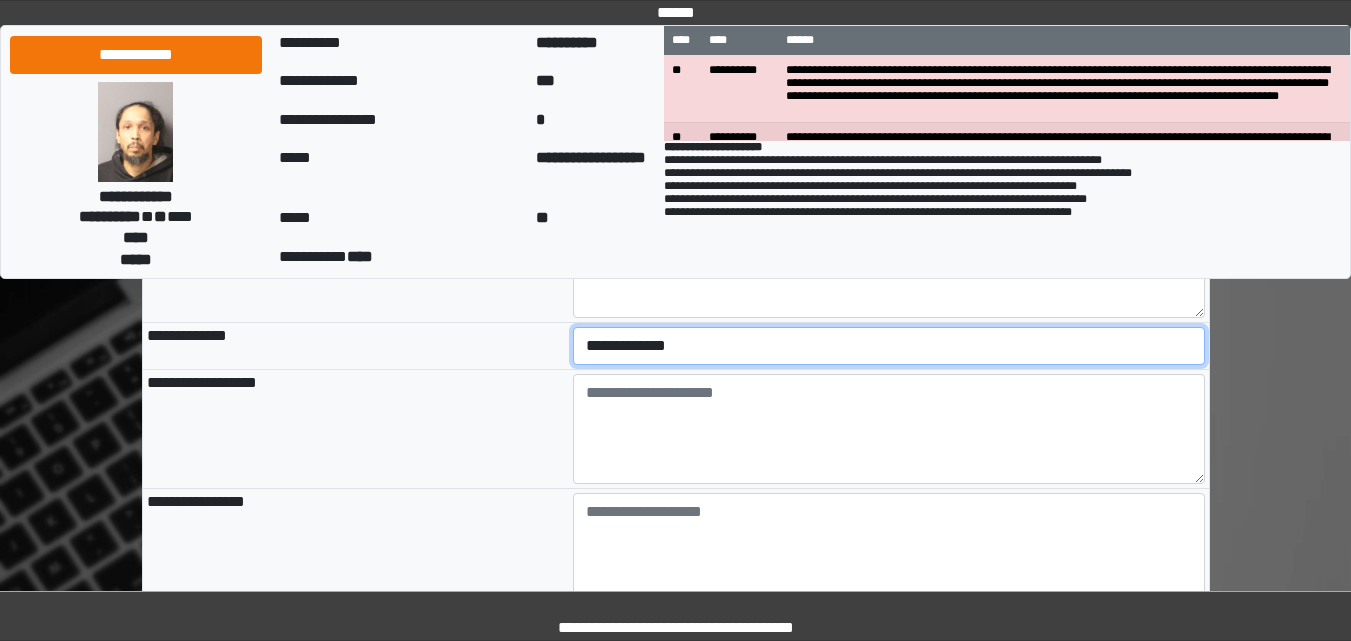 click on "**********" at bounding box center (889, 346) 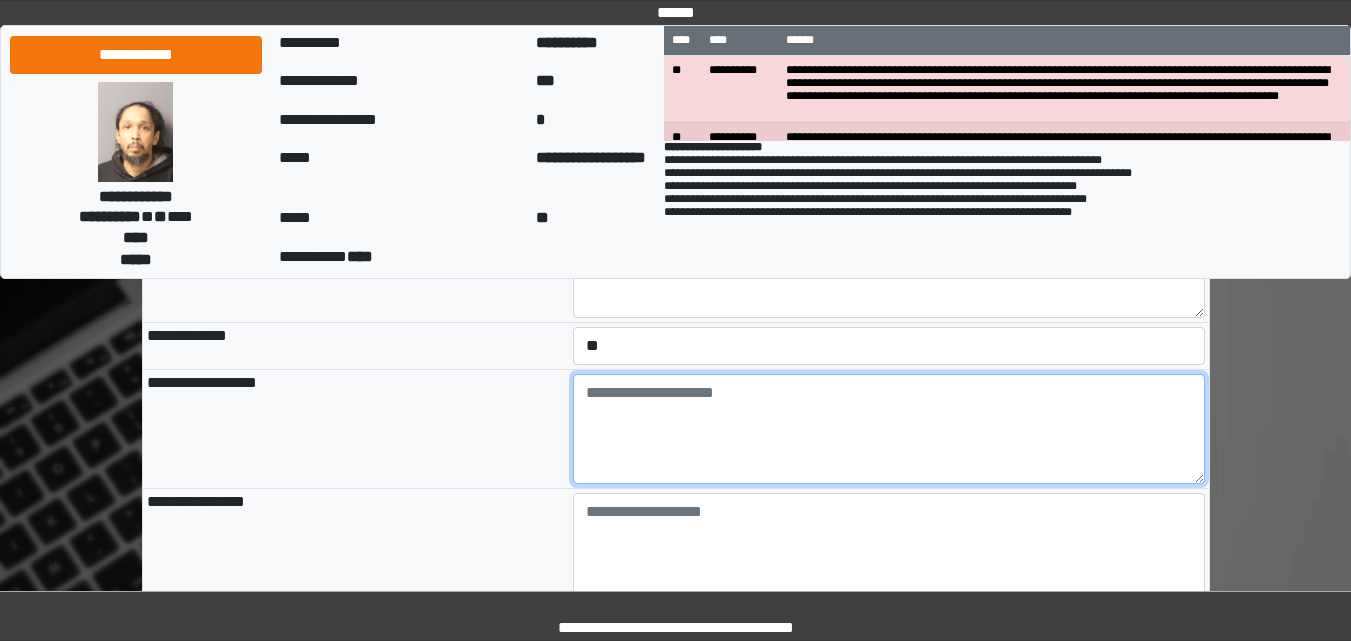 click at bounding box center (889, 429) 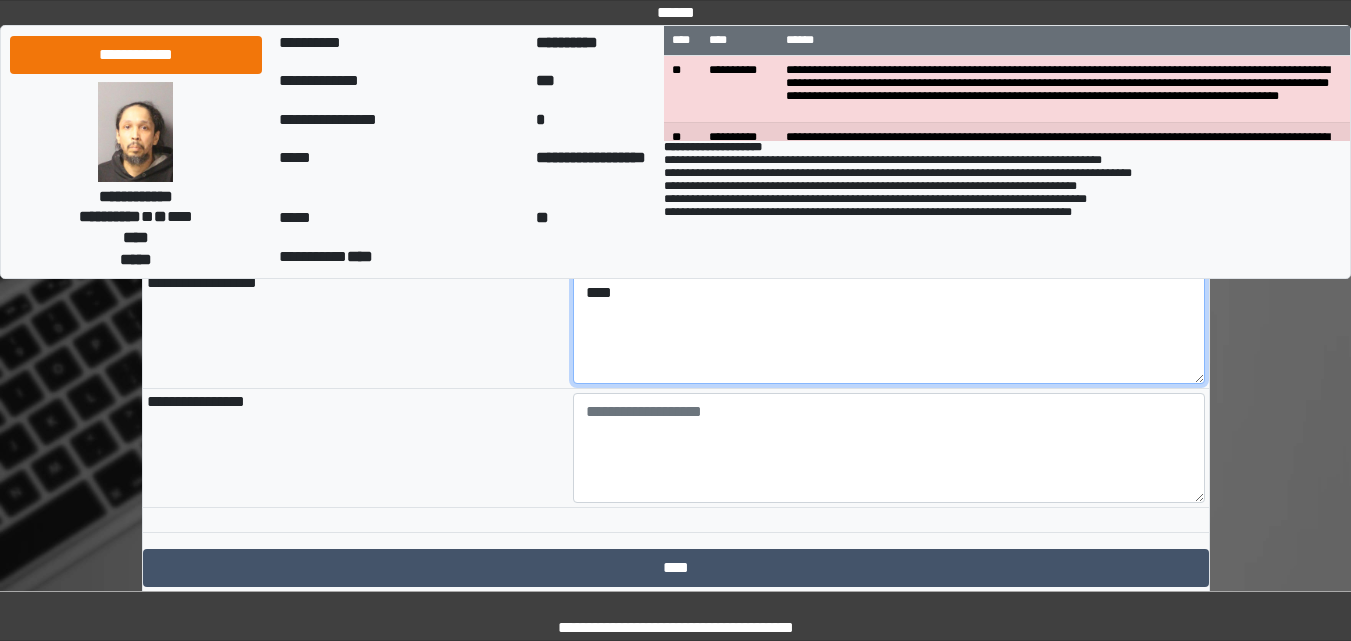 scroll, scrollTop: 7673, scrollLeft: 0, axis: vertical 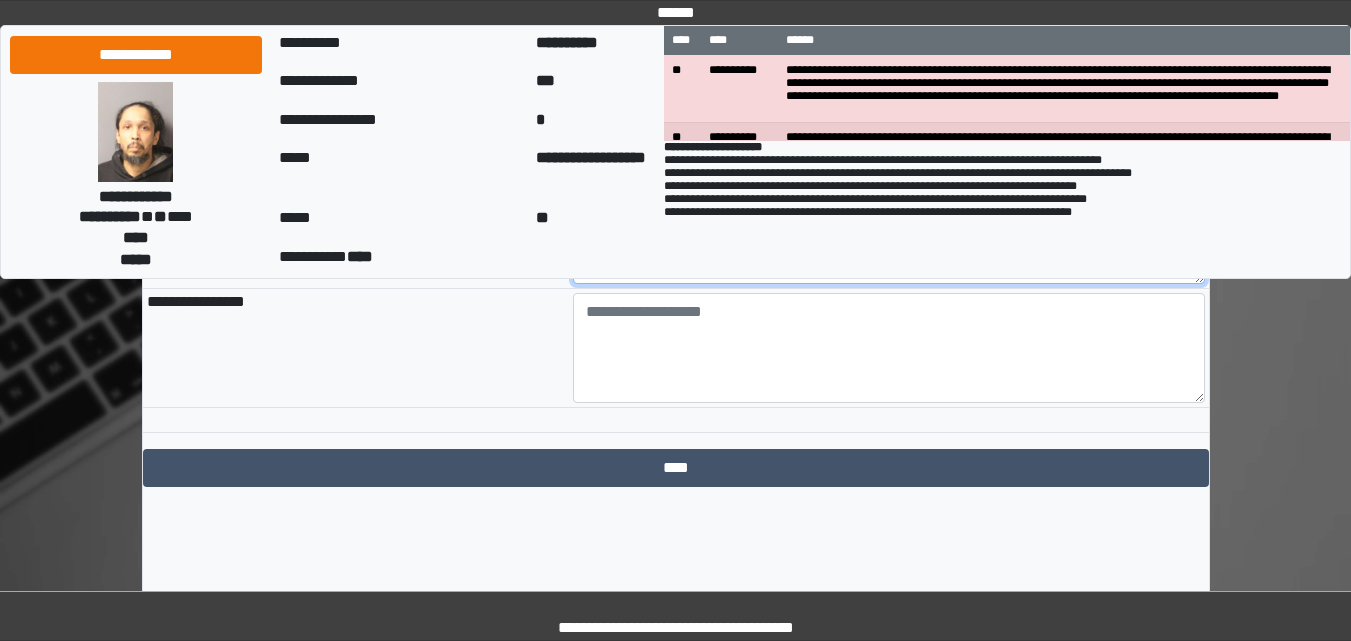 type on "****" 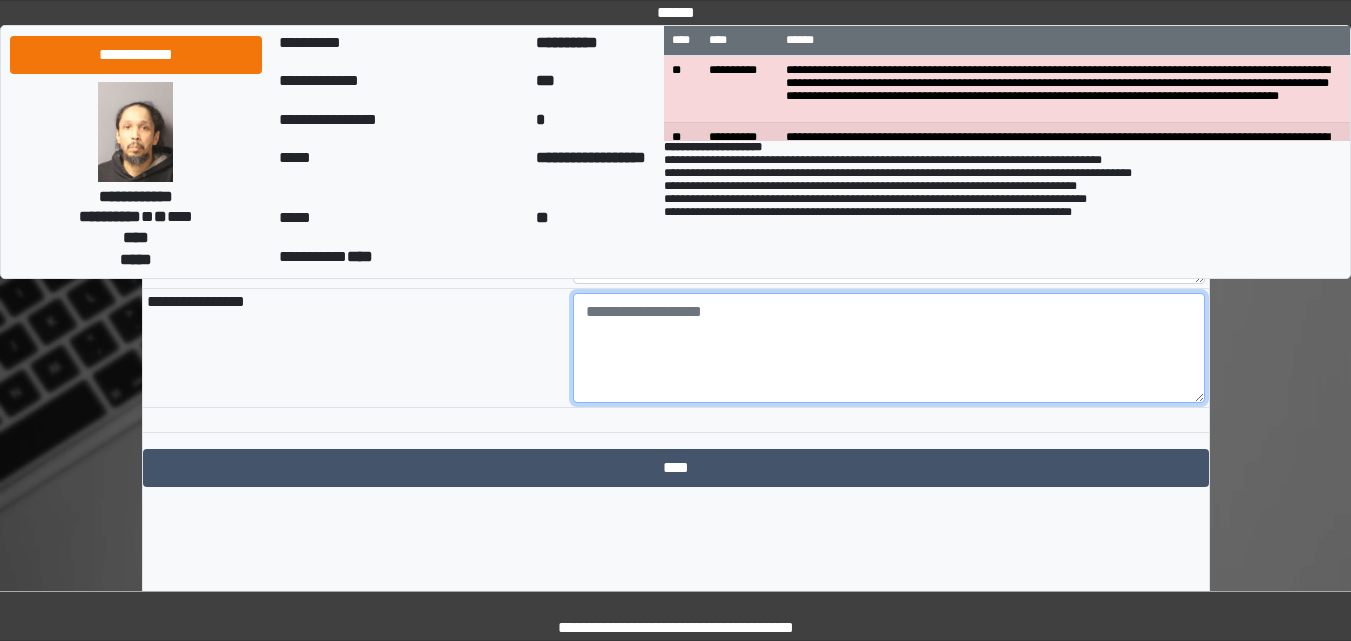 drag, startPoint x: 593, startPoint y: 382, endPoint x: 598, endPoint y: 442, distance: 60.207973 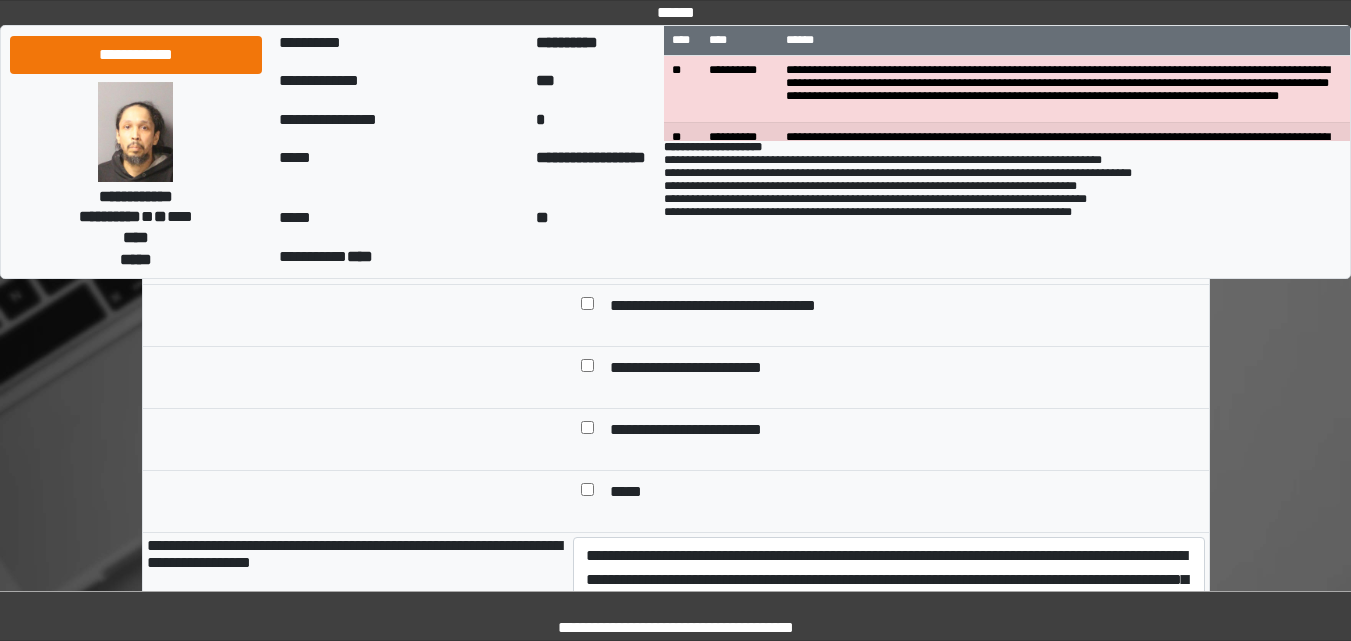 scroll, scrollTop: 973, scrollLeft: 0, axis: vertical 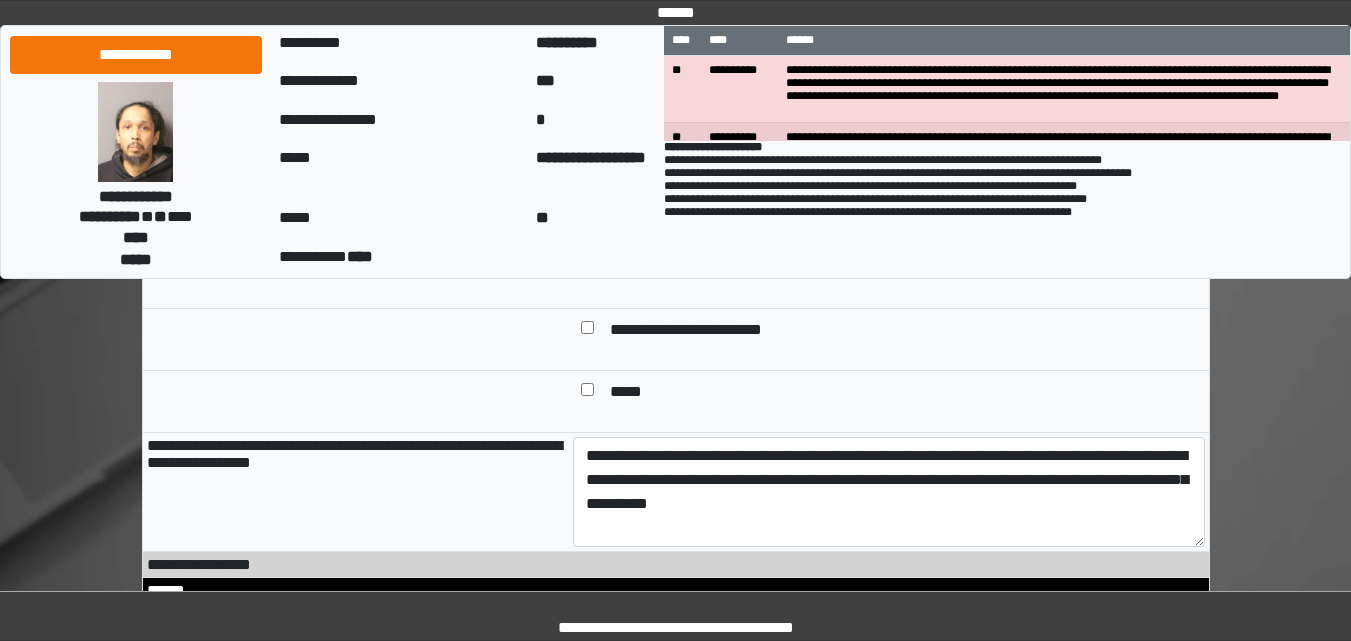 type on "****" 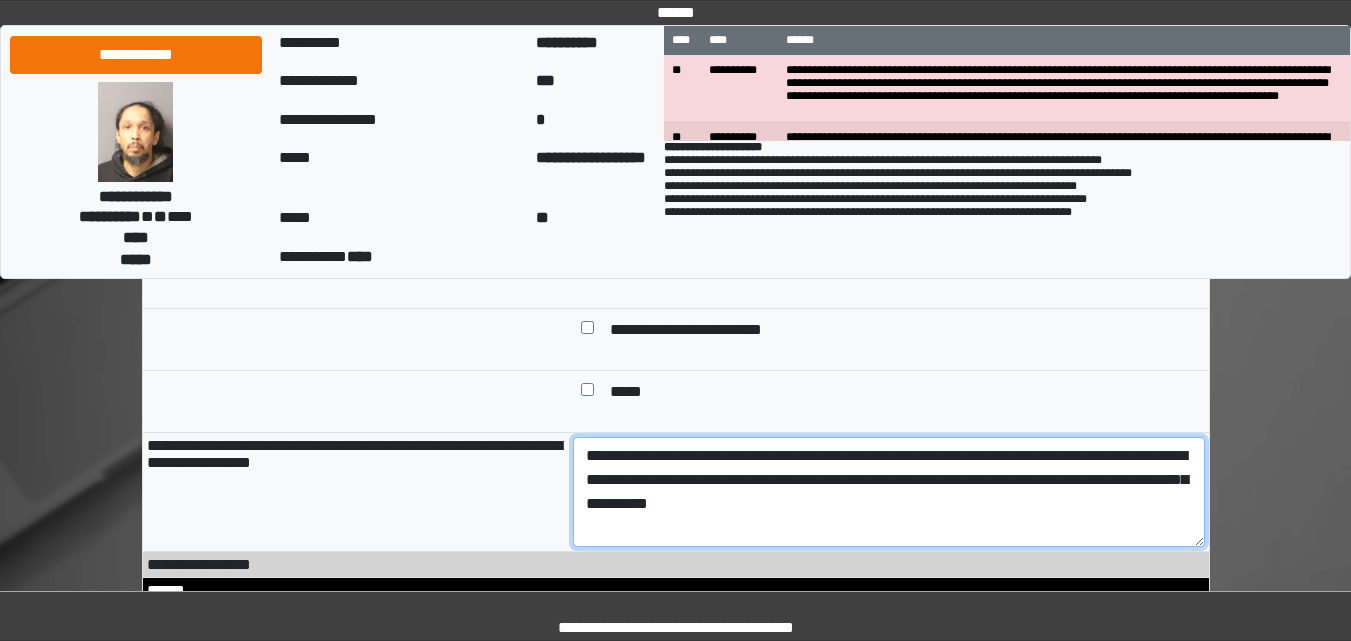 click on "**********" at bounding box center (889, 492) 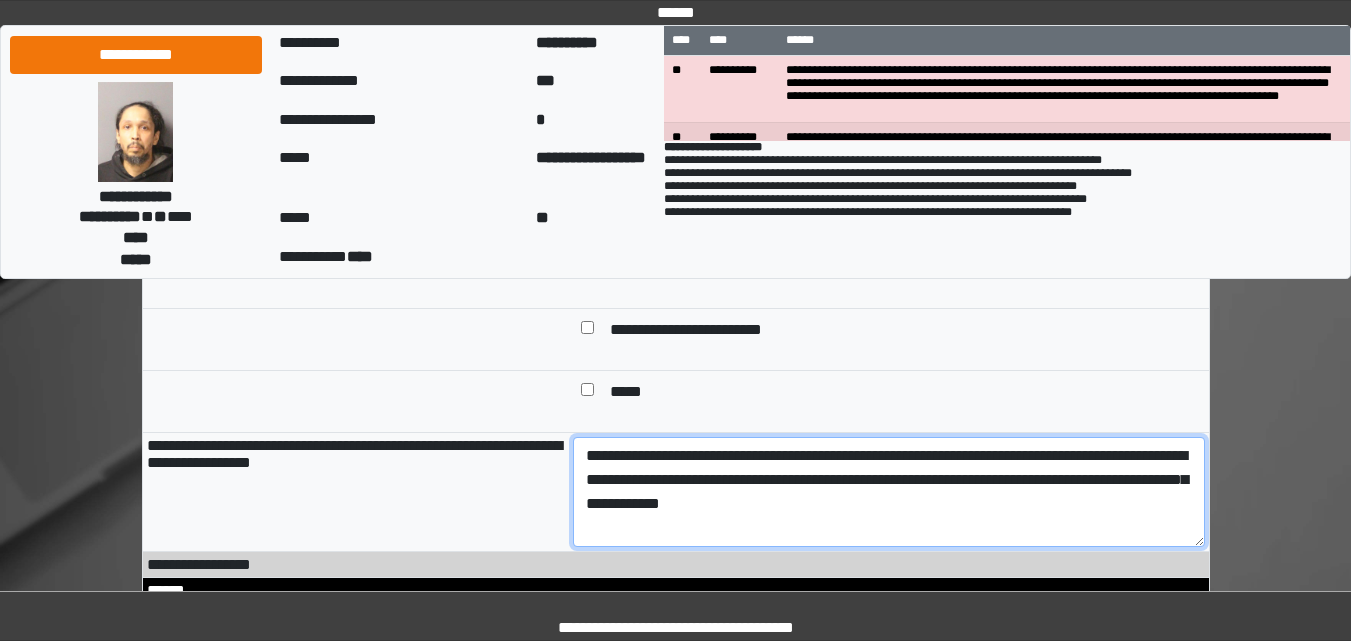 click on "**********" at bounding box center [889, 492] 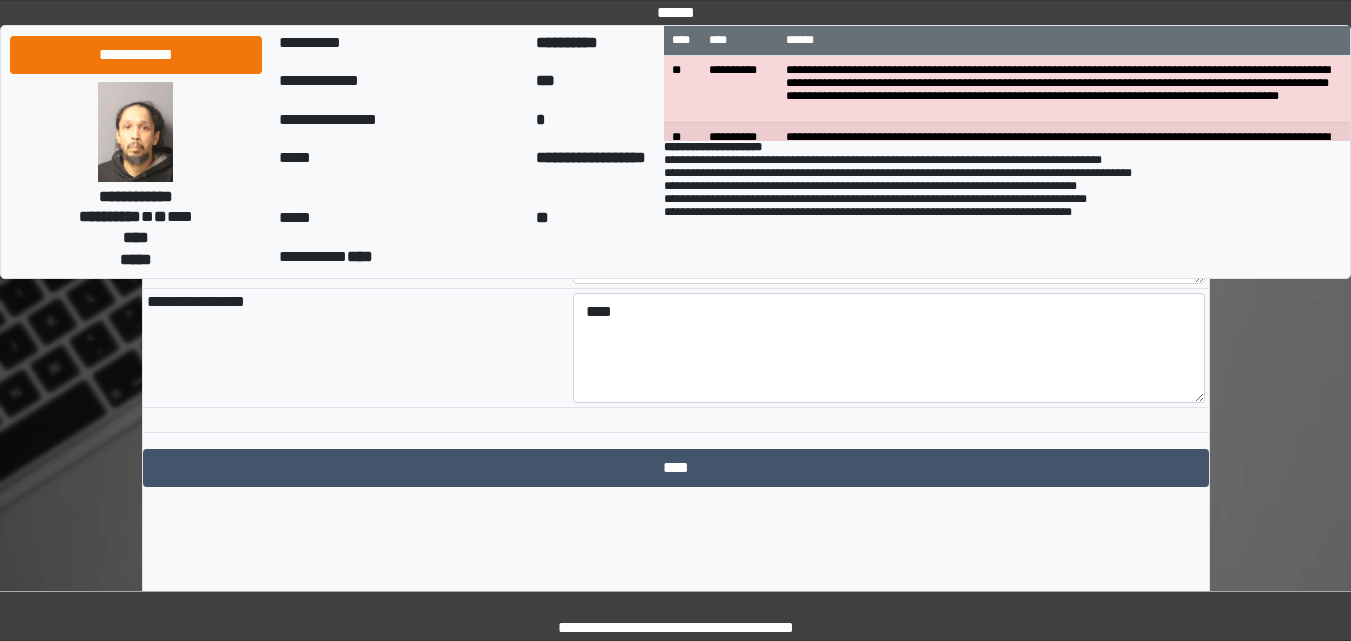scroll, scrollTop: 7736, scrollLeft: 0, axis: vertical 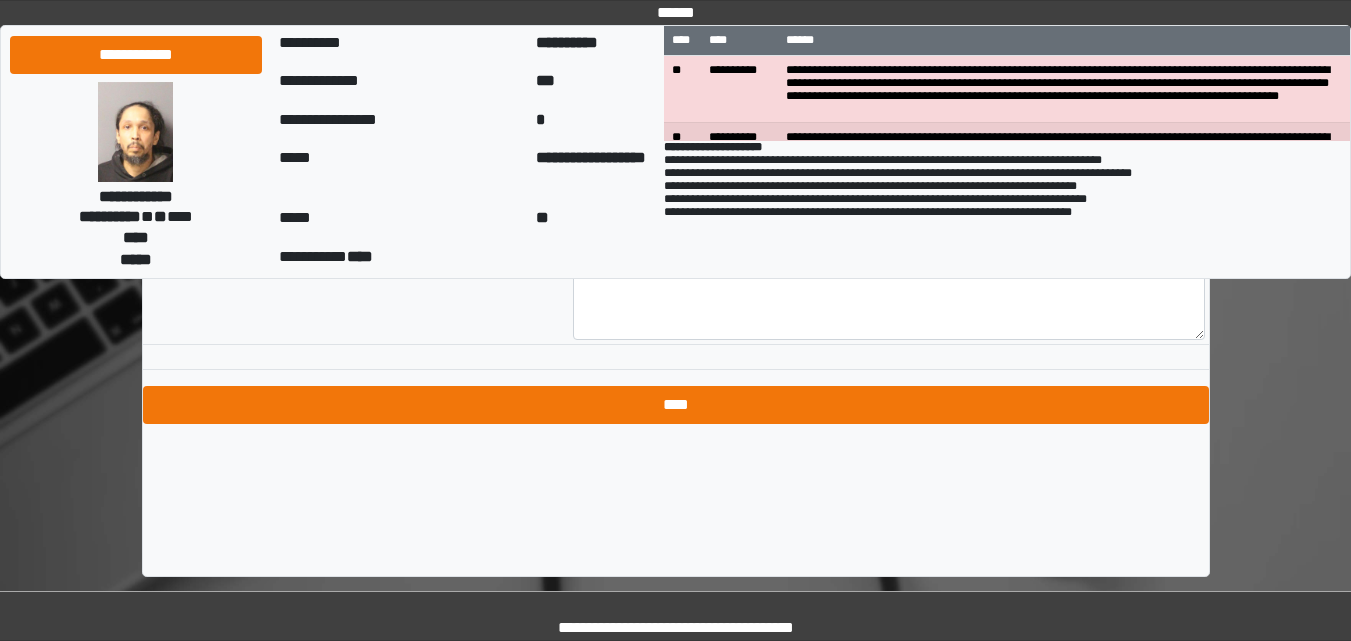 type on "**********" 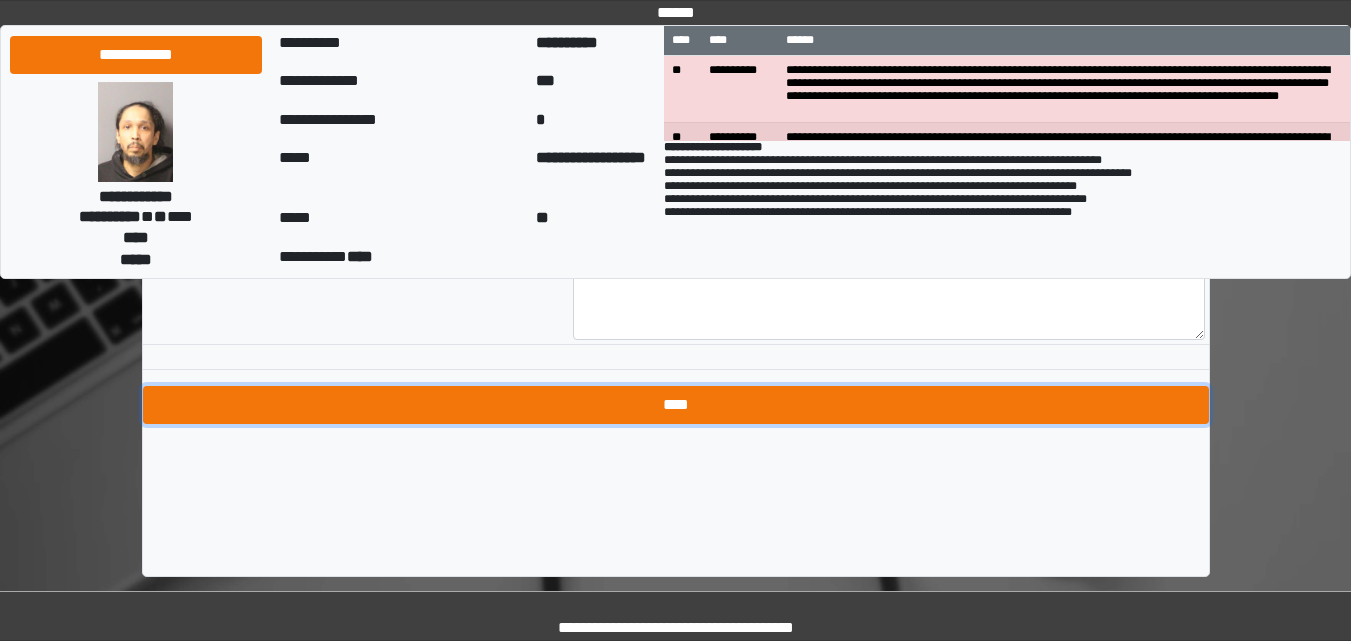 click on "****" at bounding box center [676, 405] 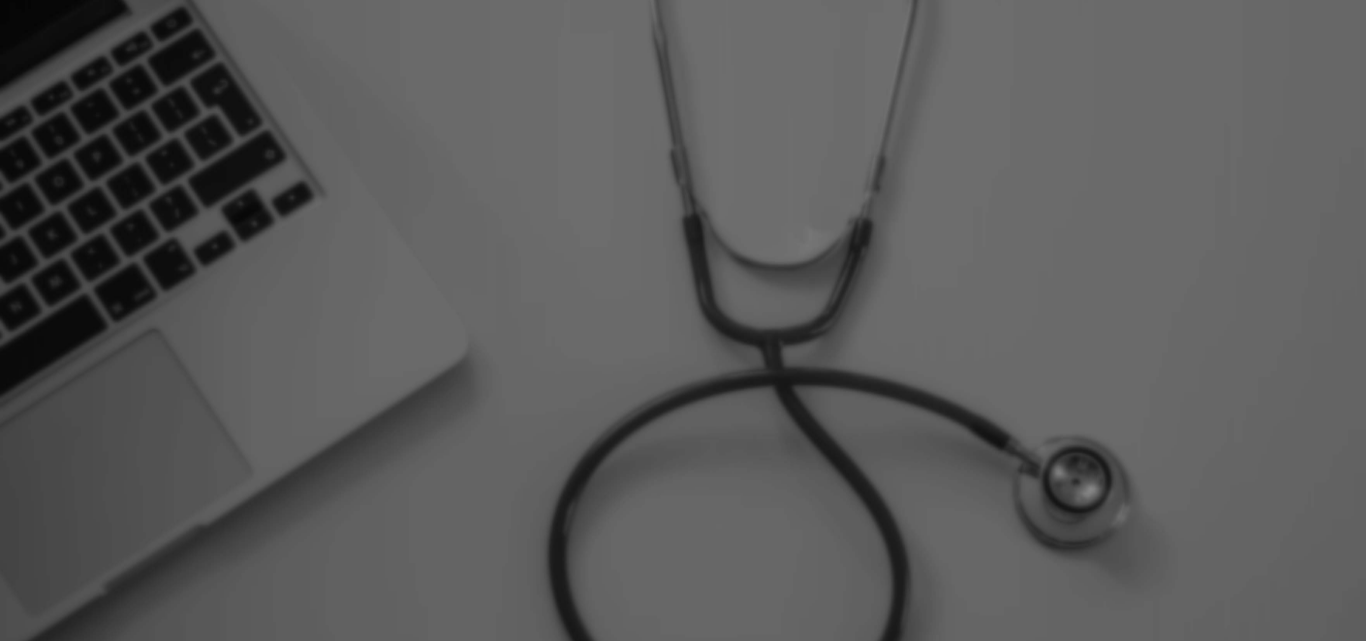 scroll, scrollTop: 0, scrollLeft: 0, axis: both 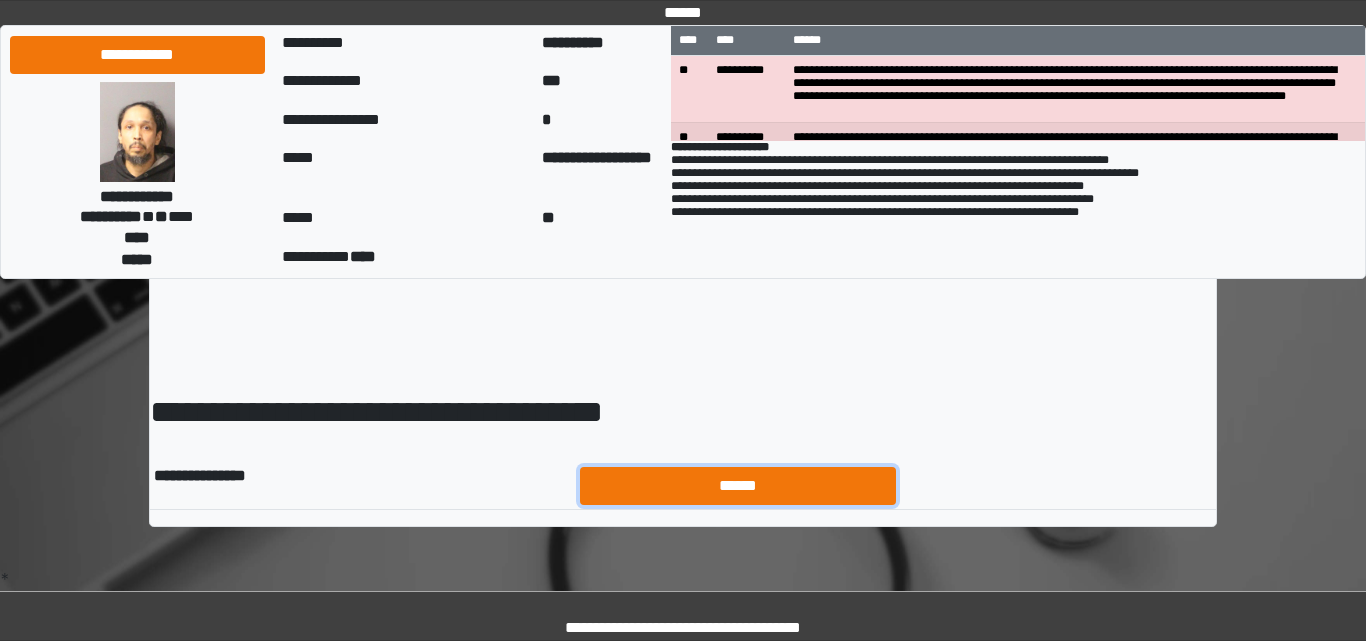 click on "******" at bounding box center [738, 486] 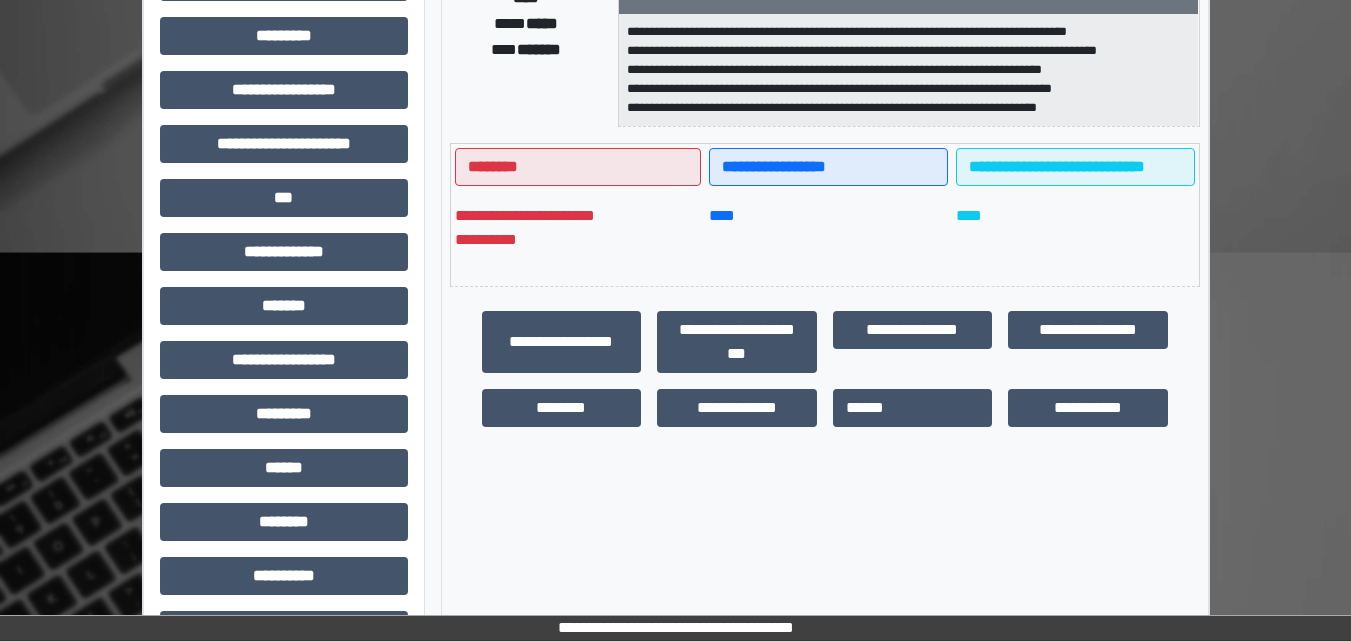 scroll, scrollTop: 500, scrollLeft: 0, axis: vertical 